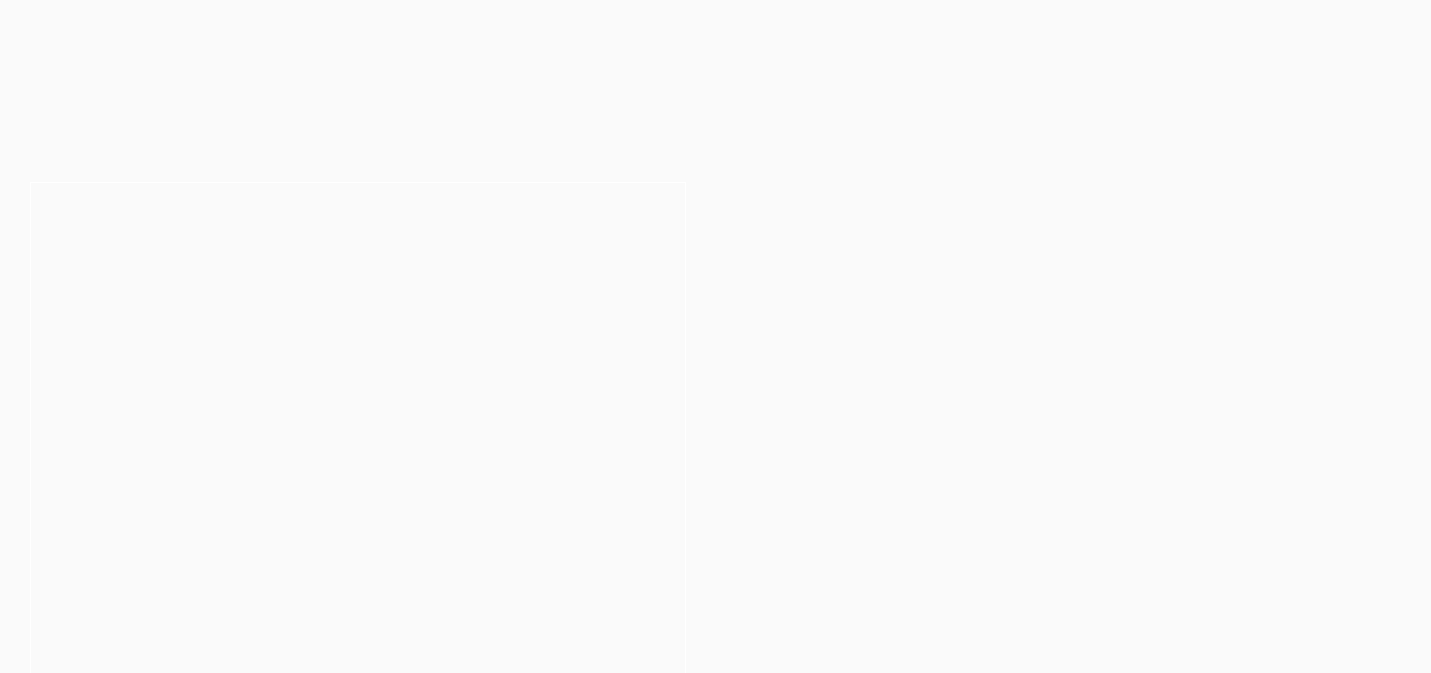 scroll, scrollTop: 116, scrollLeft: 0, axis: vertical 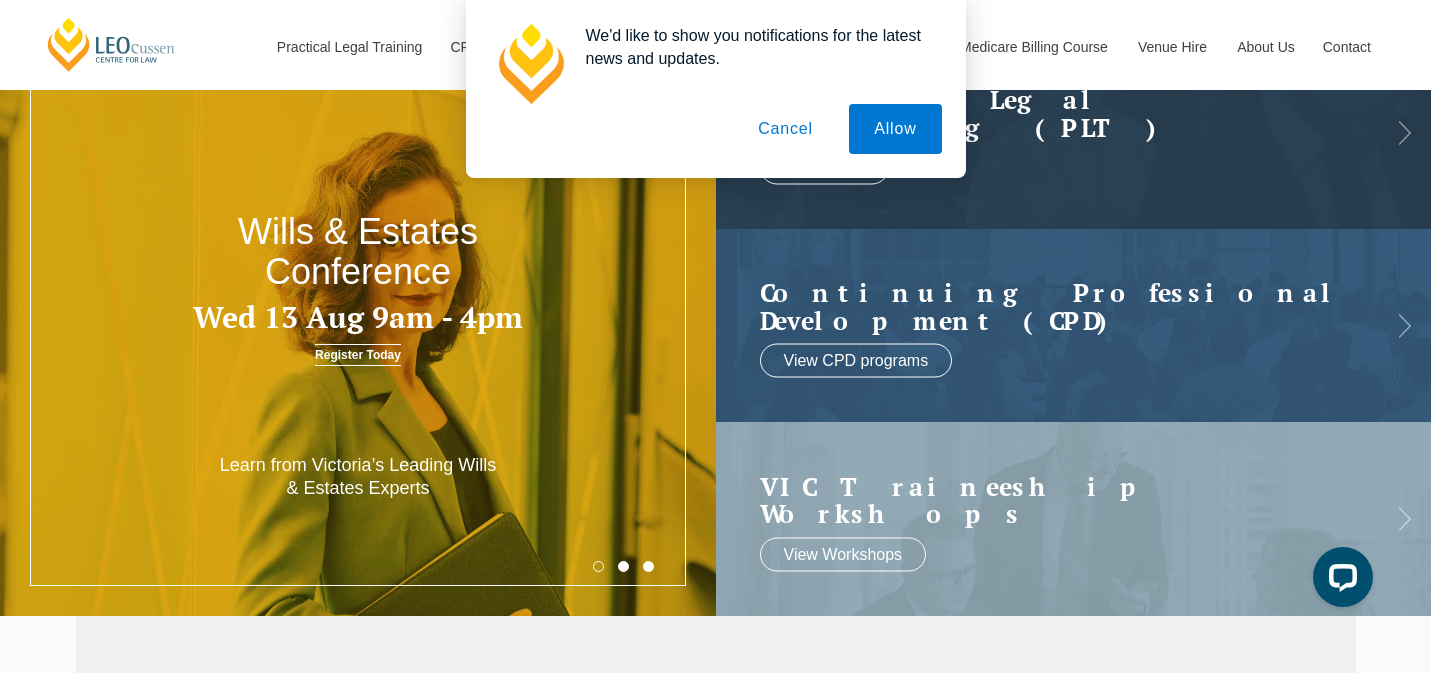 click on "Cancel" at bounding box center (785, 129) 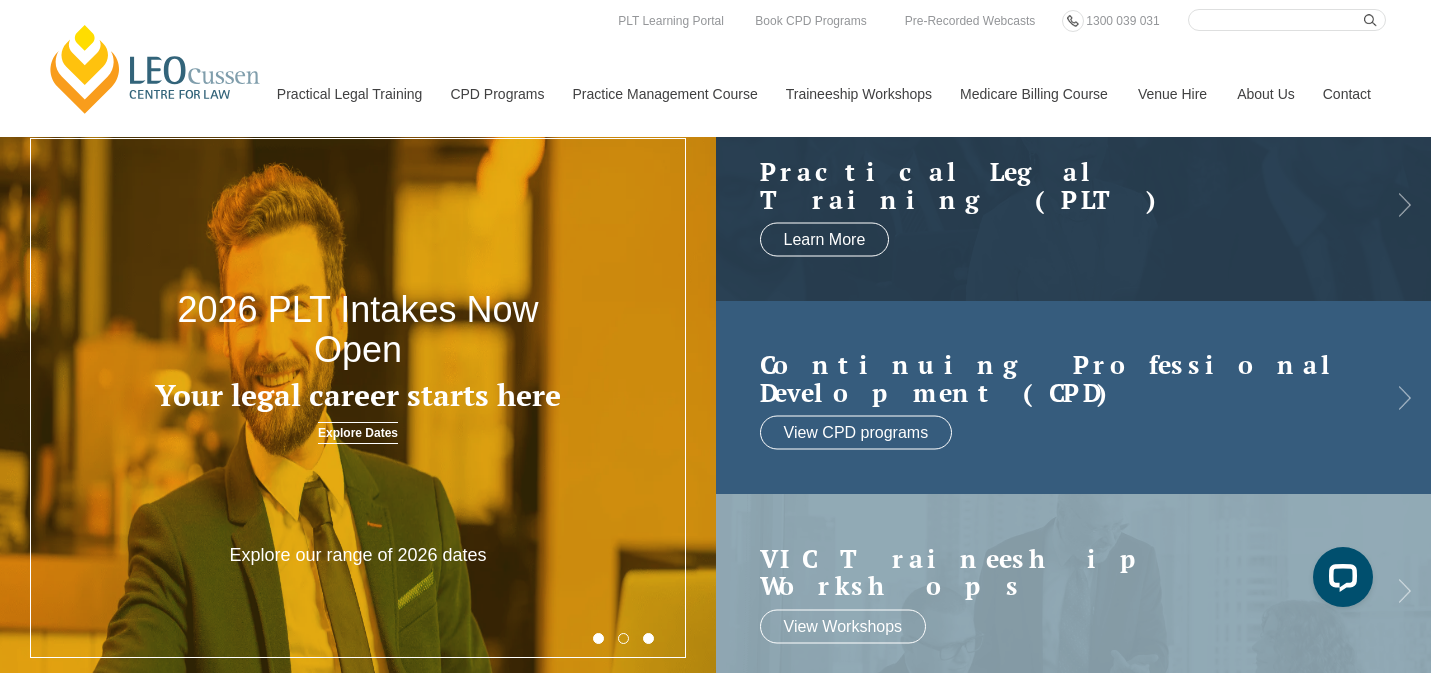 scroll, scrollTop: 0, scrollLeft: 0, axis: both 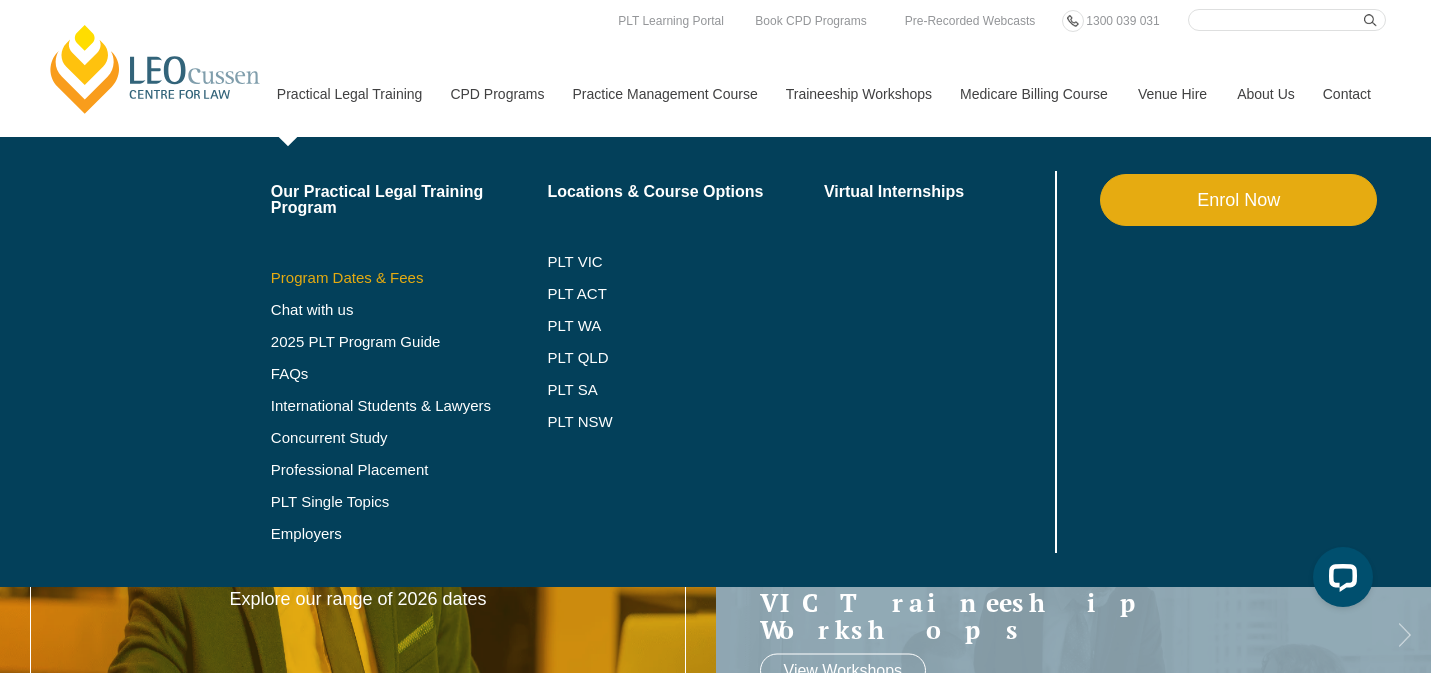 click on "Program Dates & Fees" at bounding box center (409, 278) 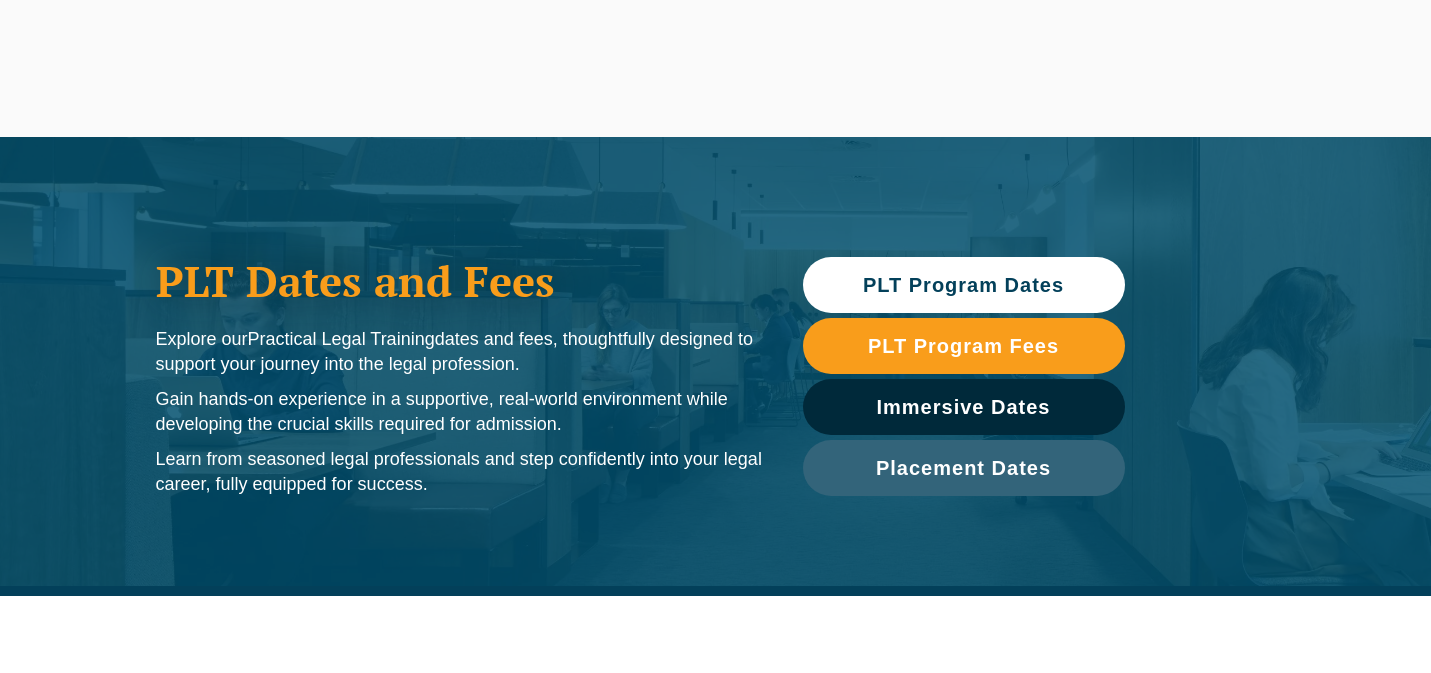 scroll, scrollTop: 0, scrollLeft: 0, axis: both 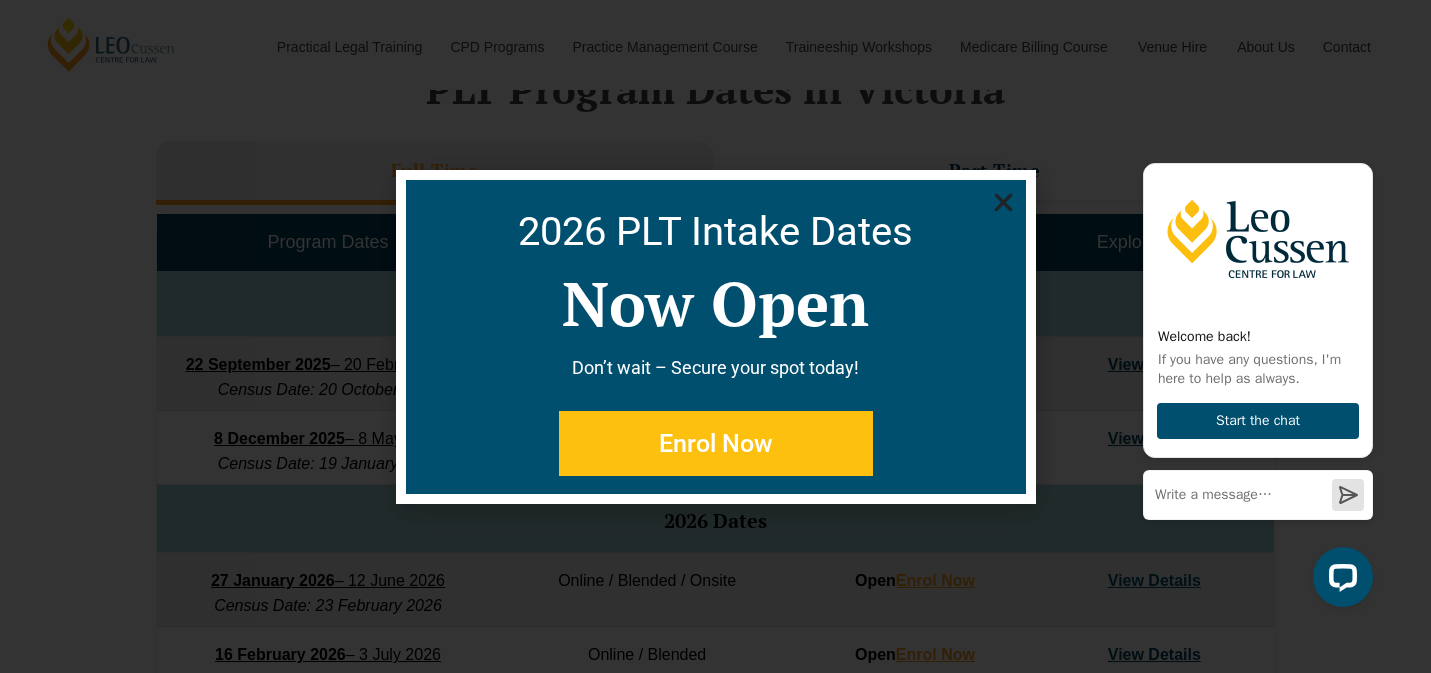 click 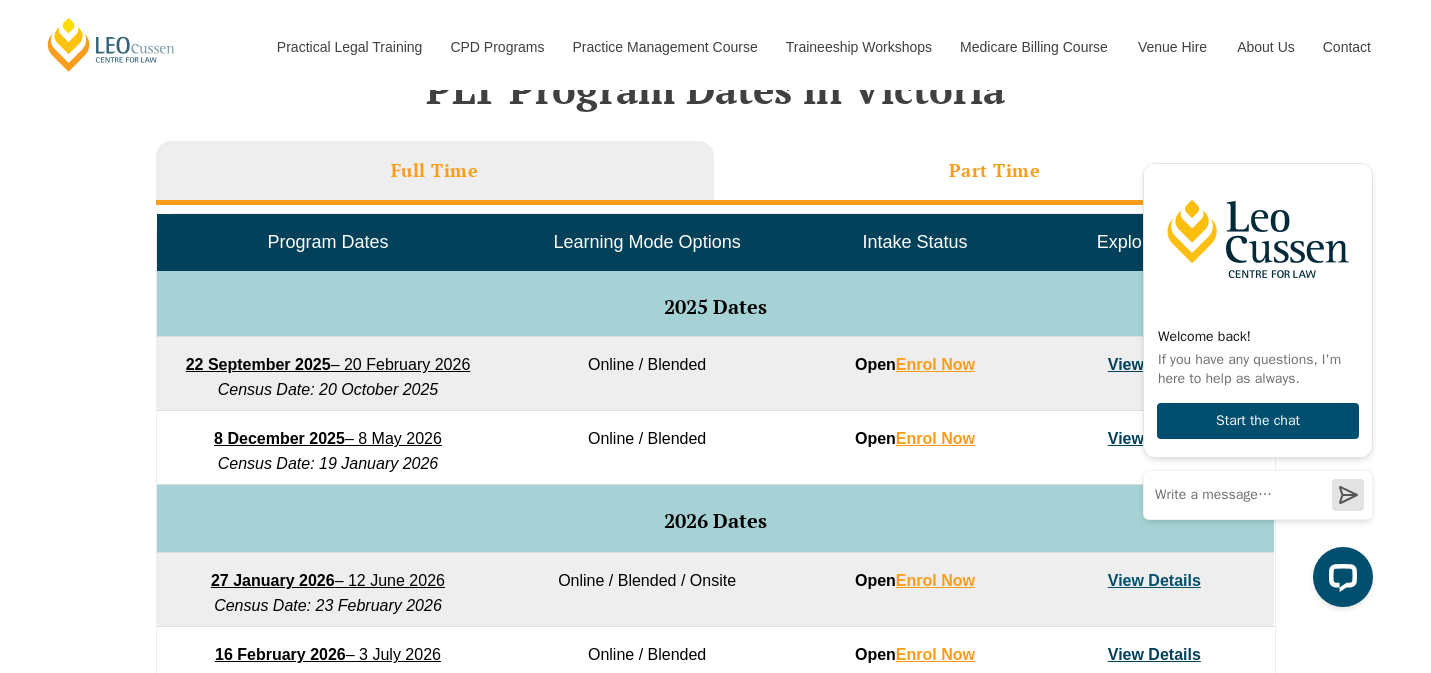 click on "Part Time" at bounding box center (995, 173) 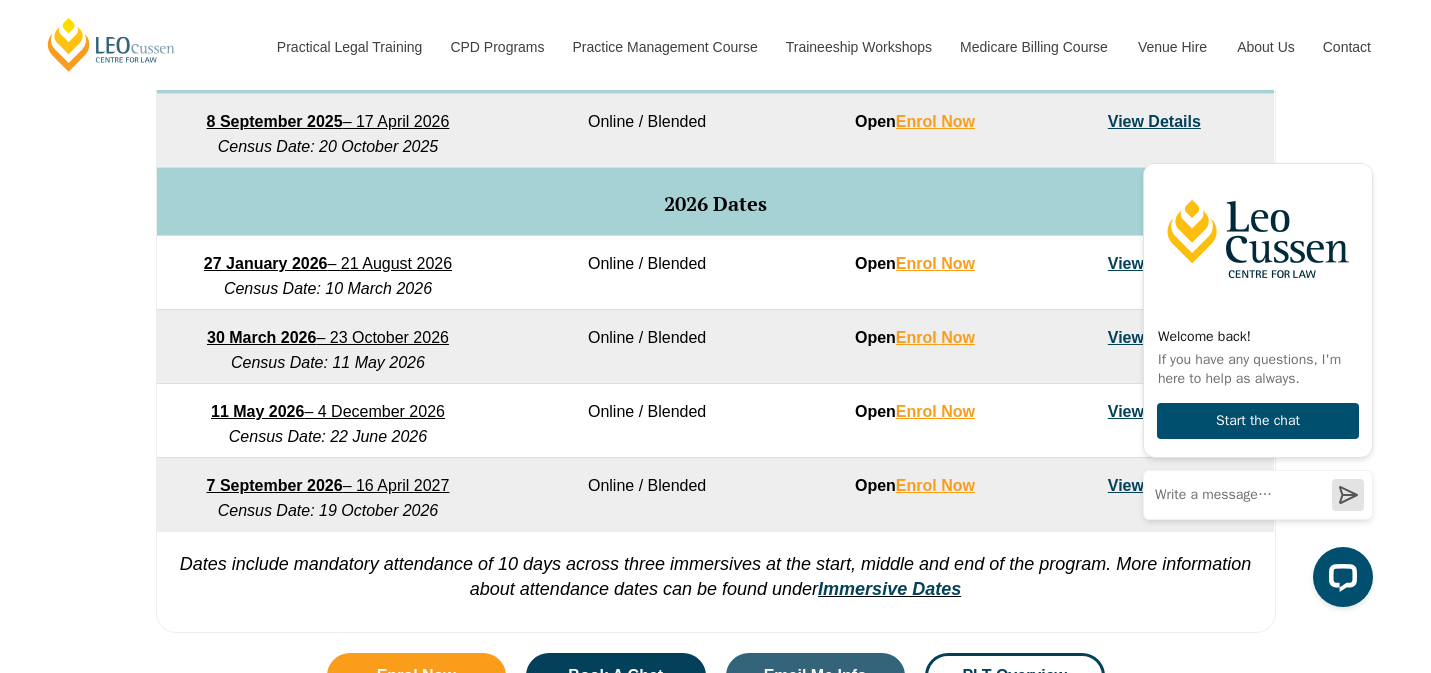scroll, scrollTop: 1119, scrollLeft: 0, axis: vertical 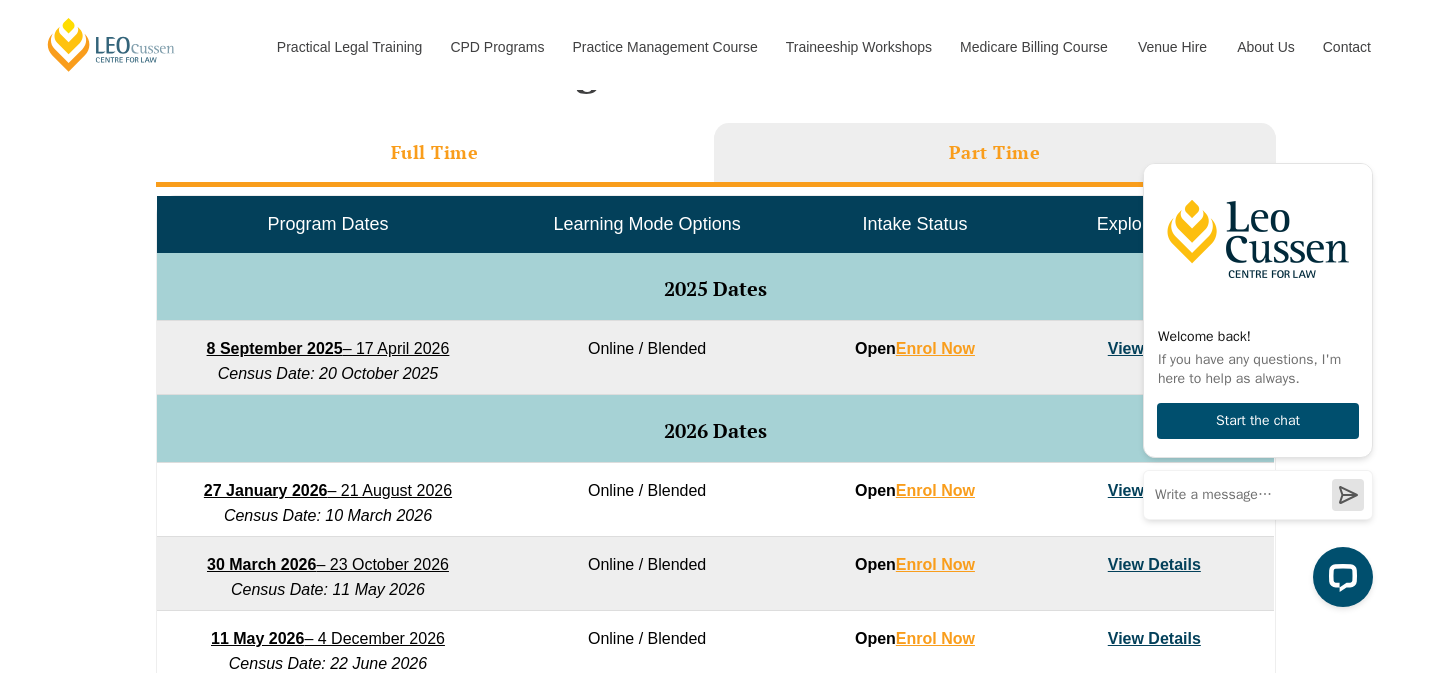 click on "Full Time" at bounding box center [435, 155] 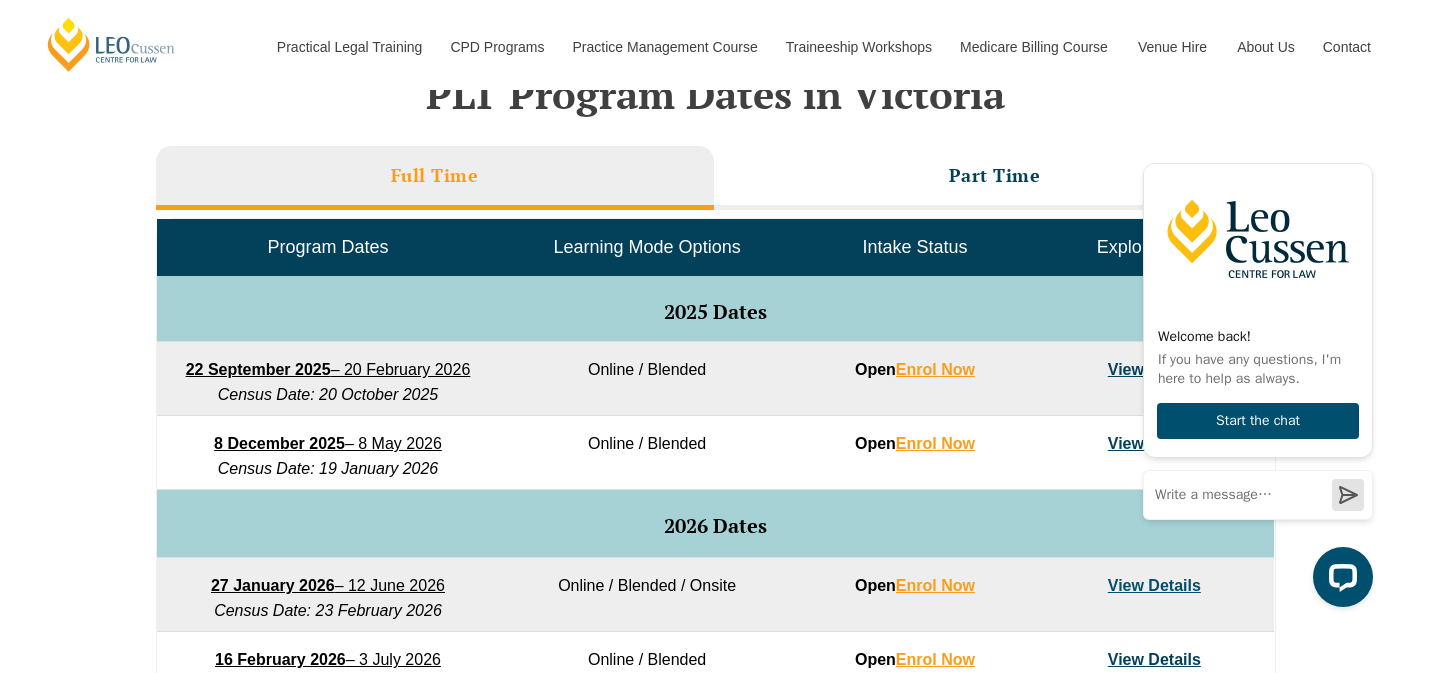 scroll, scrollTop: 849, scrollLeft: 0, axis: vertical 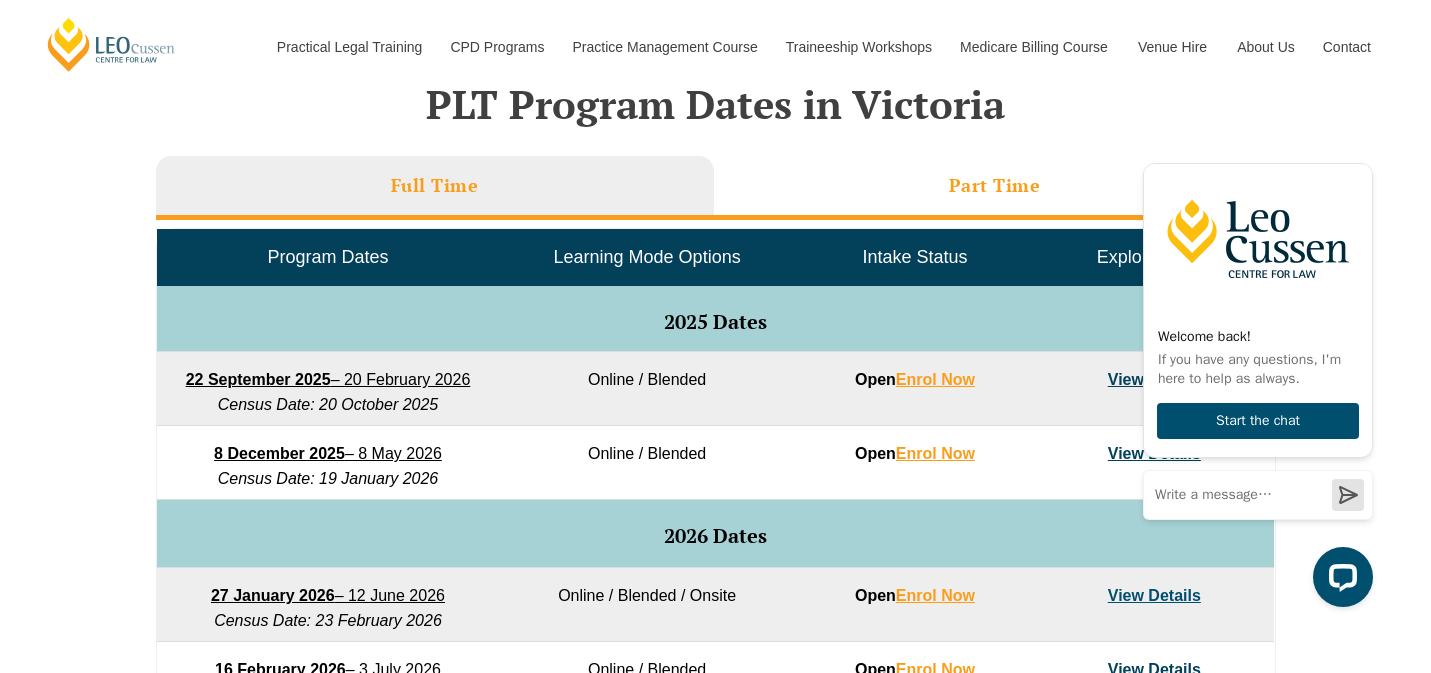 click on "Part Time" at bounding box center [995, 185] 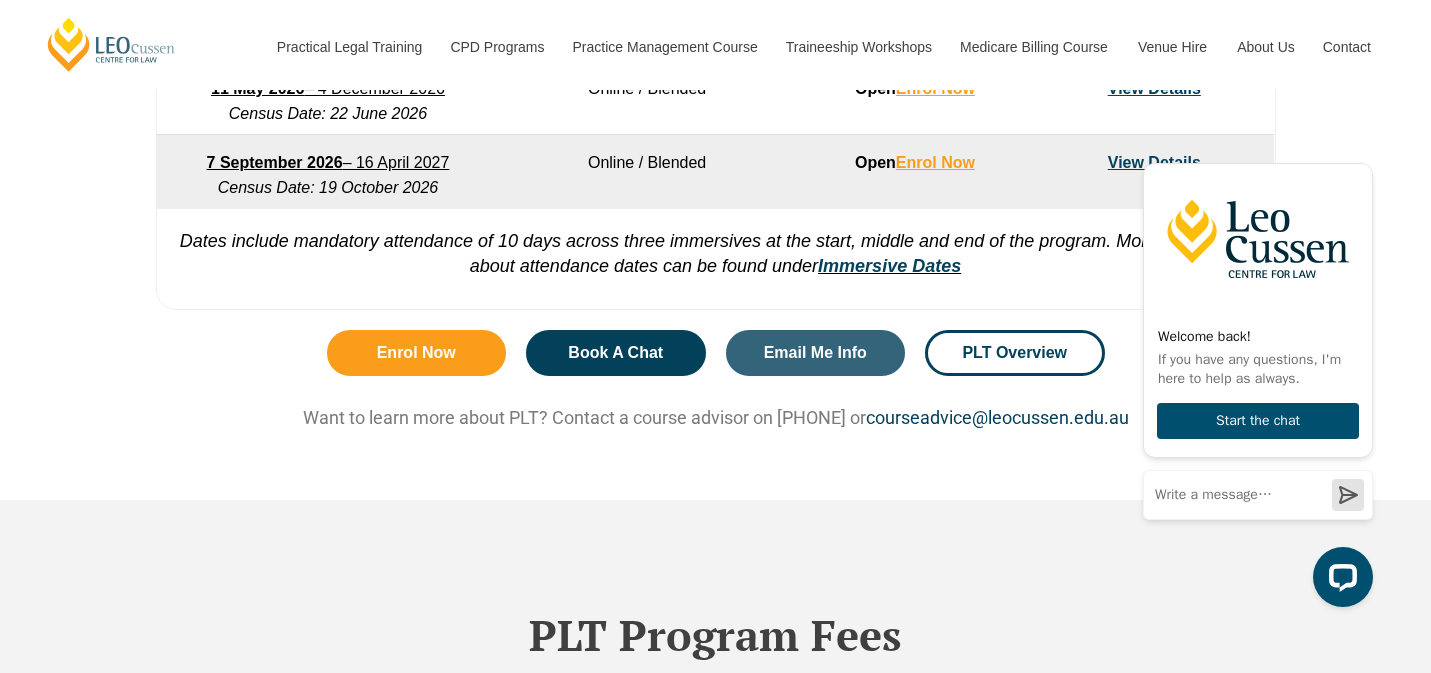 scroll, scrollTop: 1434, scrollLeft: 0, axis: vertical 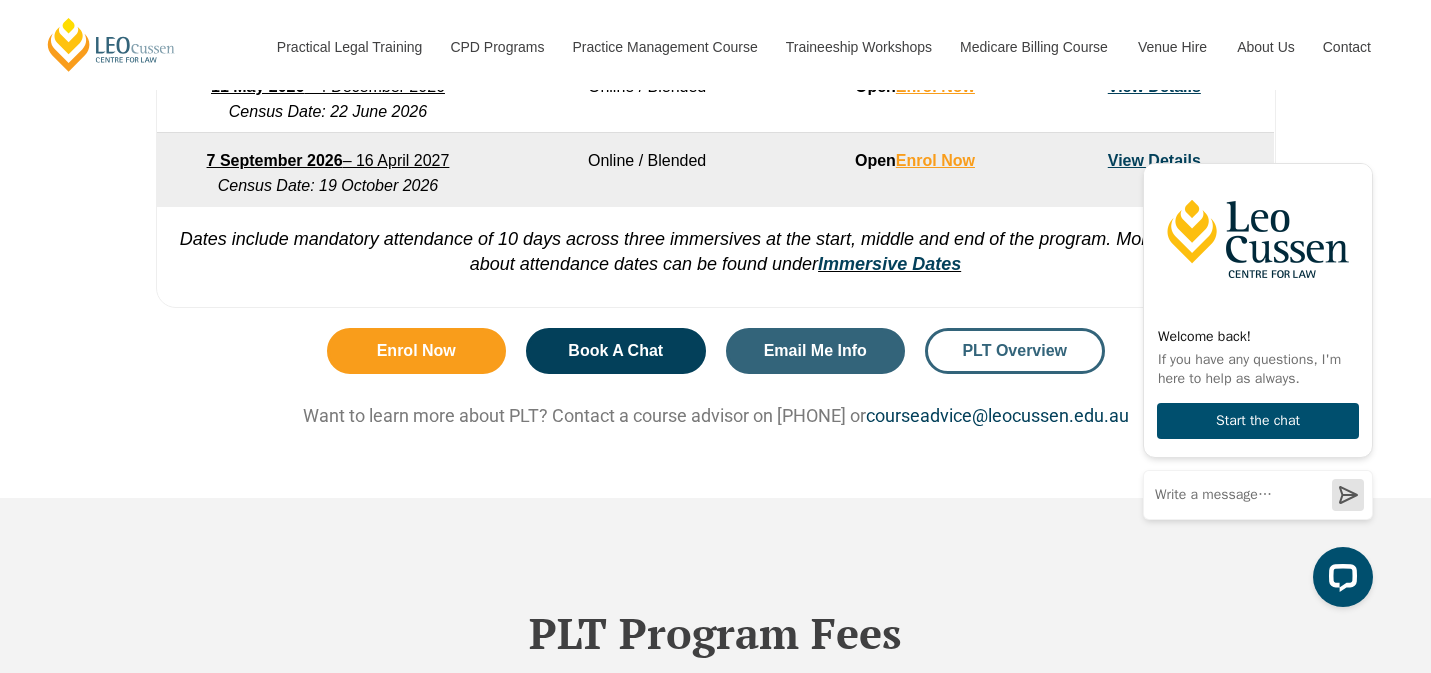 click on "PLT Overview" at bounding box center [1014, 351] 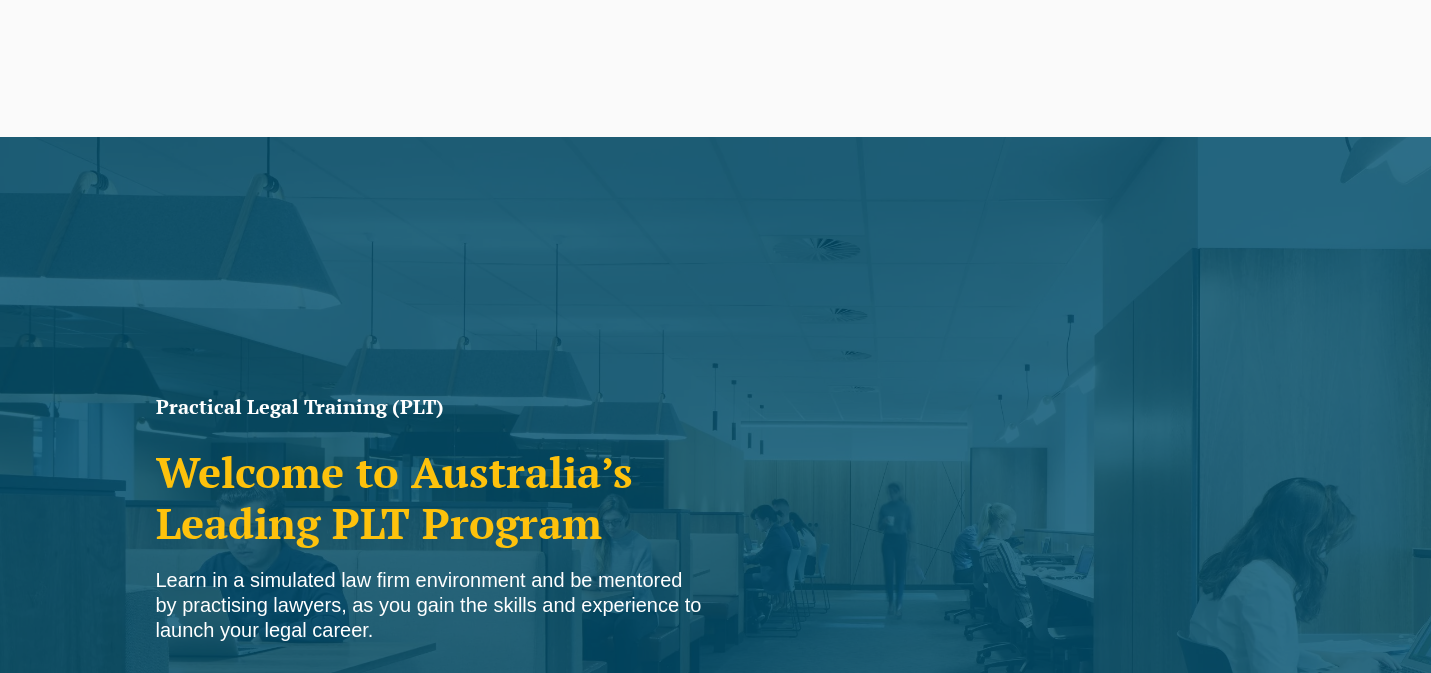 scroll, scrollTop: 0, scrollLeft: 0, axis: both 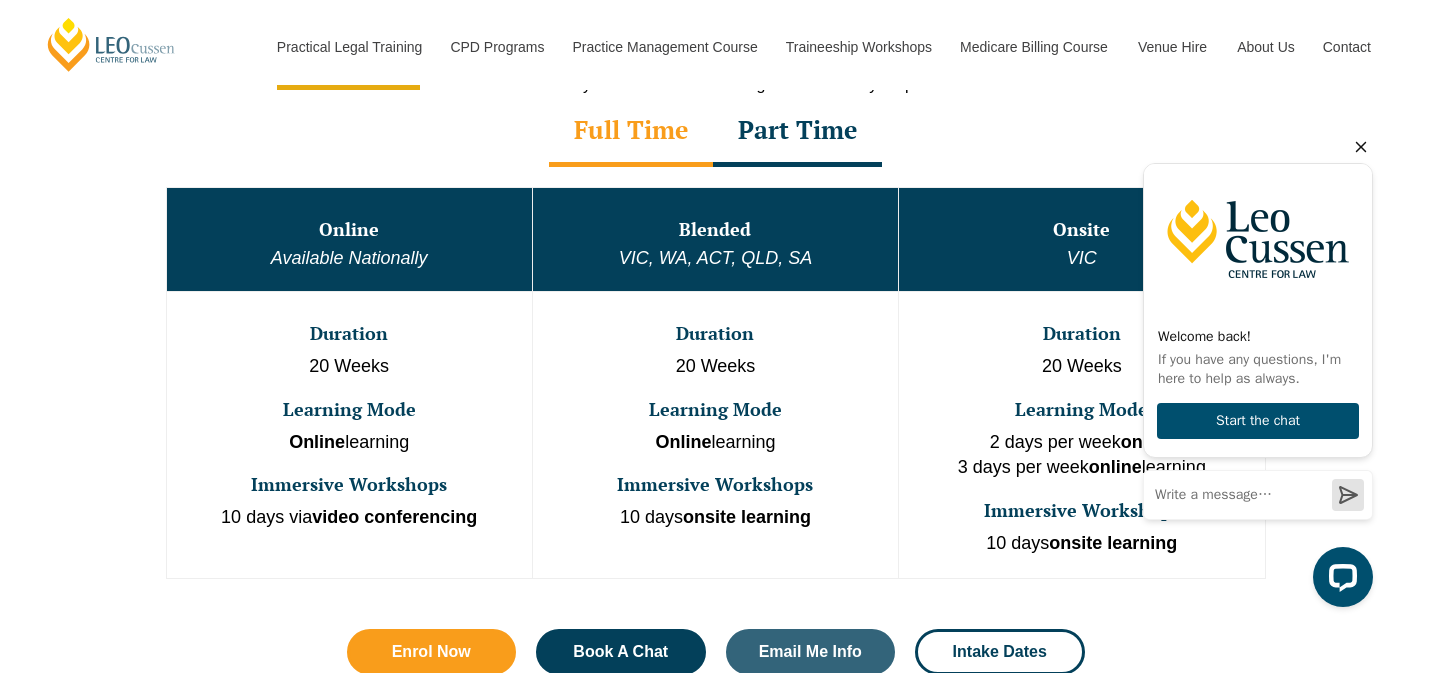 click 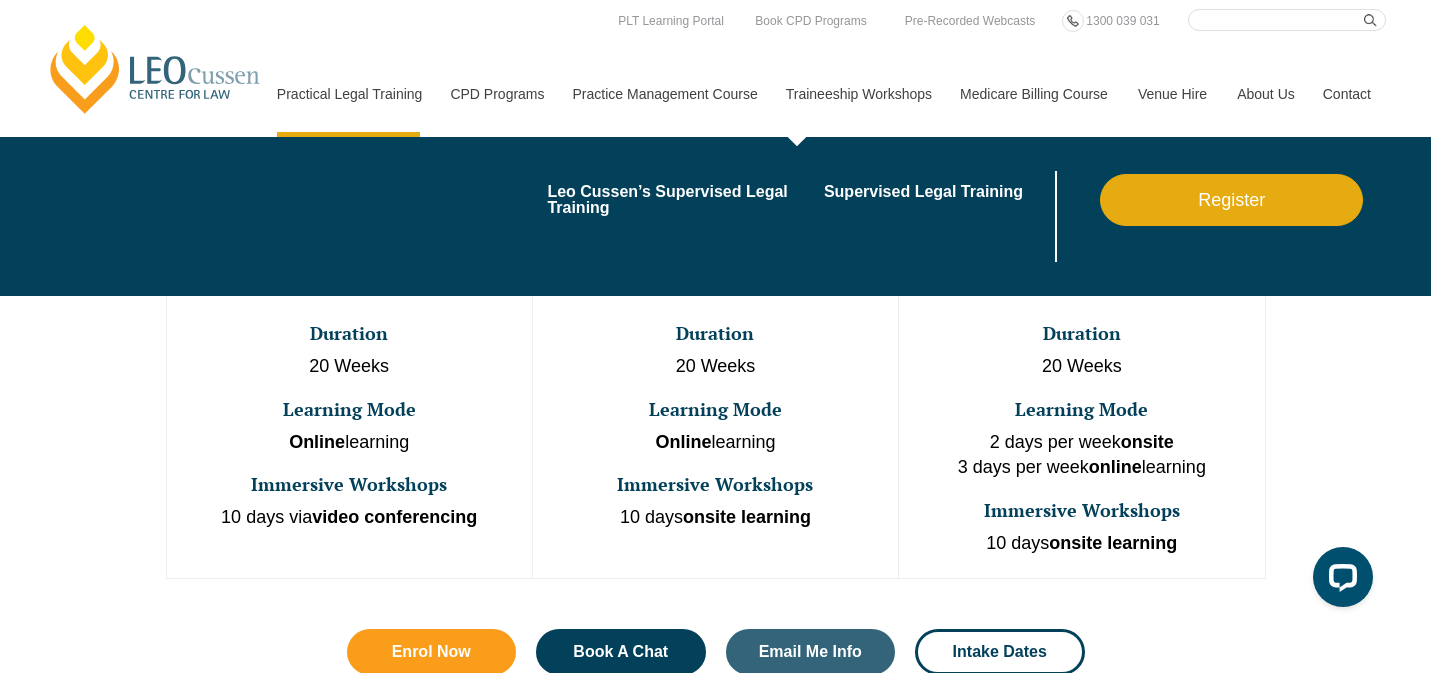 click on "Traineeship Workshops     blank   Leo Cussen’s Supervised Legal Training   Supervised Legal Training   Register" at bounding box center [858, 51] 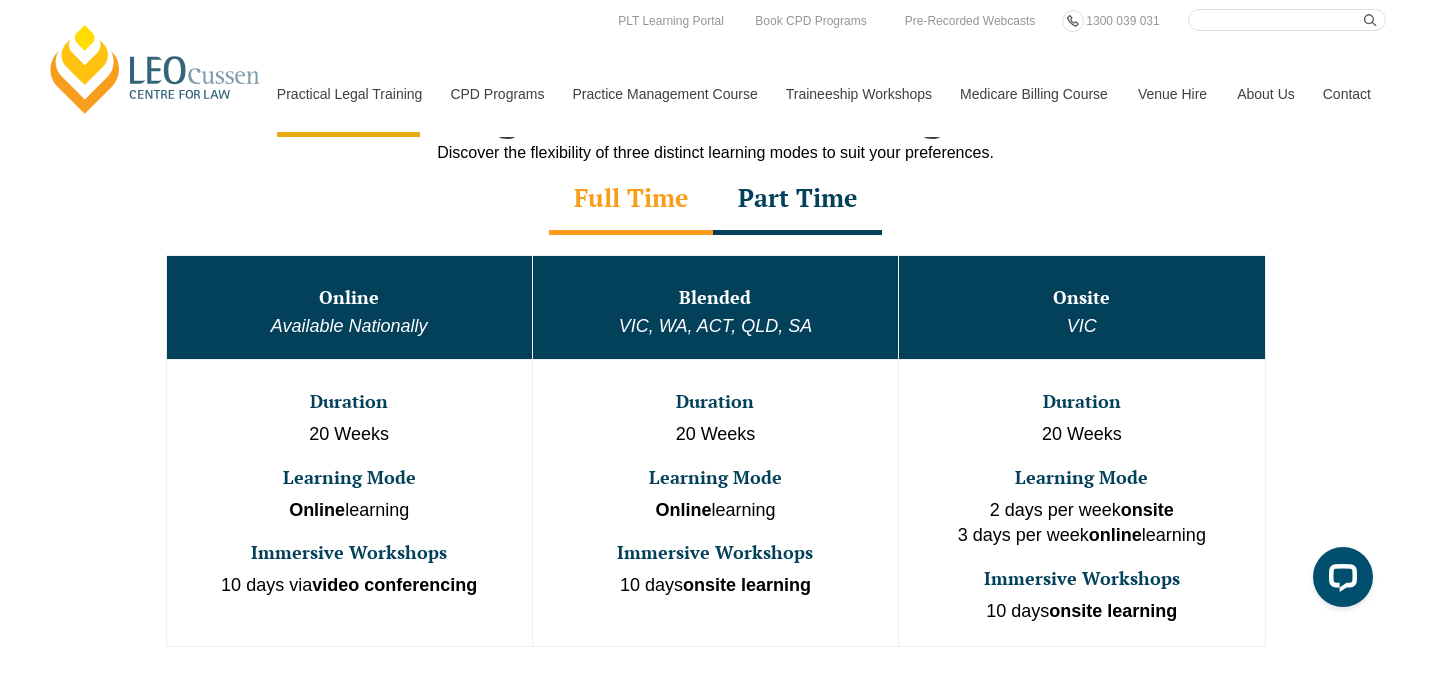 scroll, scrollTop: 979, scrollLeft: 0, axis: vertical 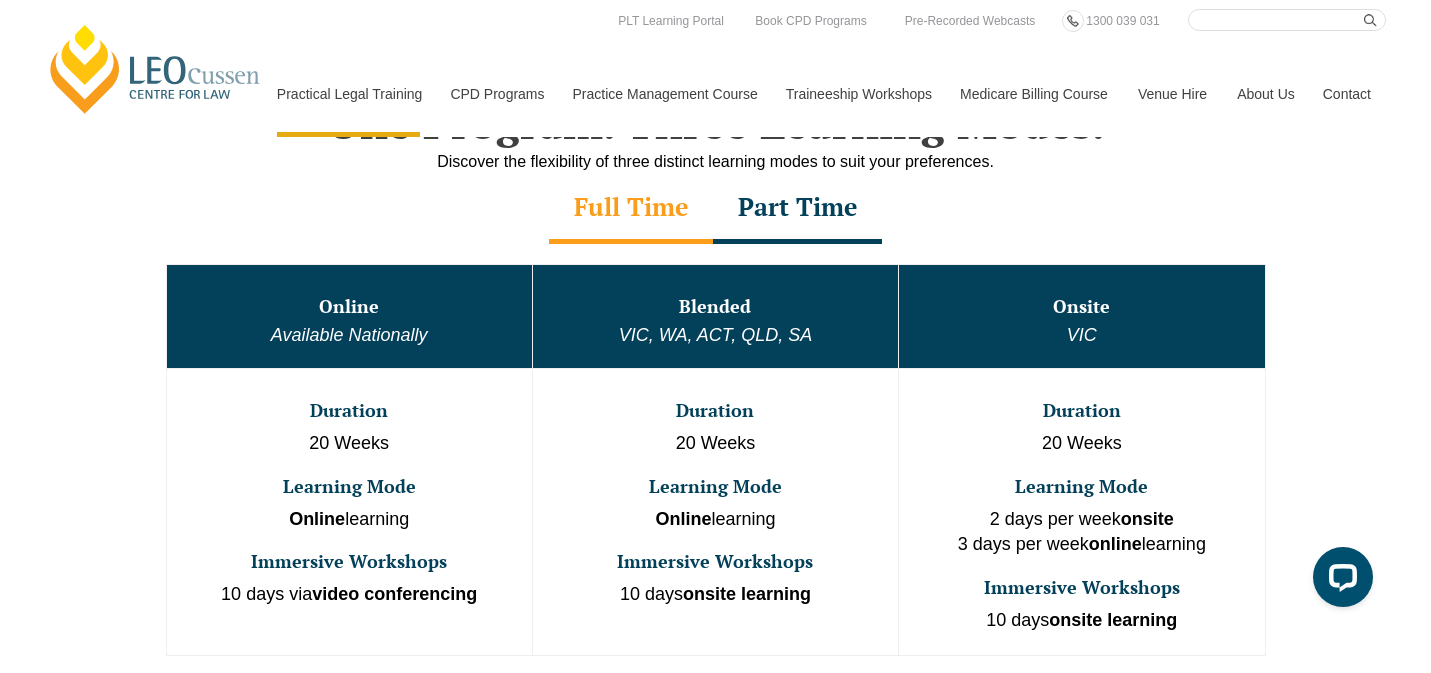 click on "Part Time" at bounding box center (797, 209) 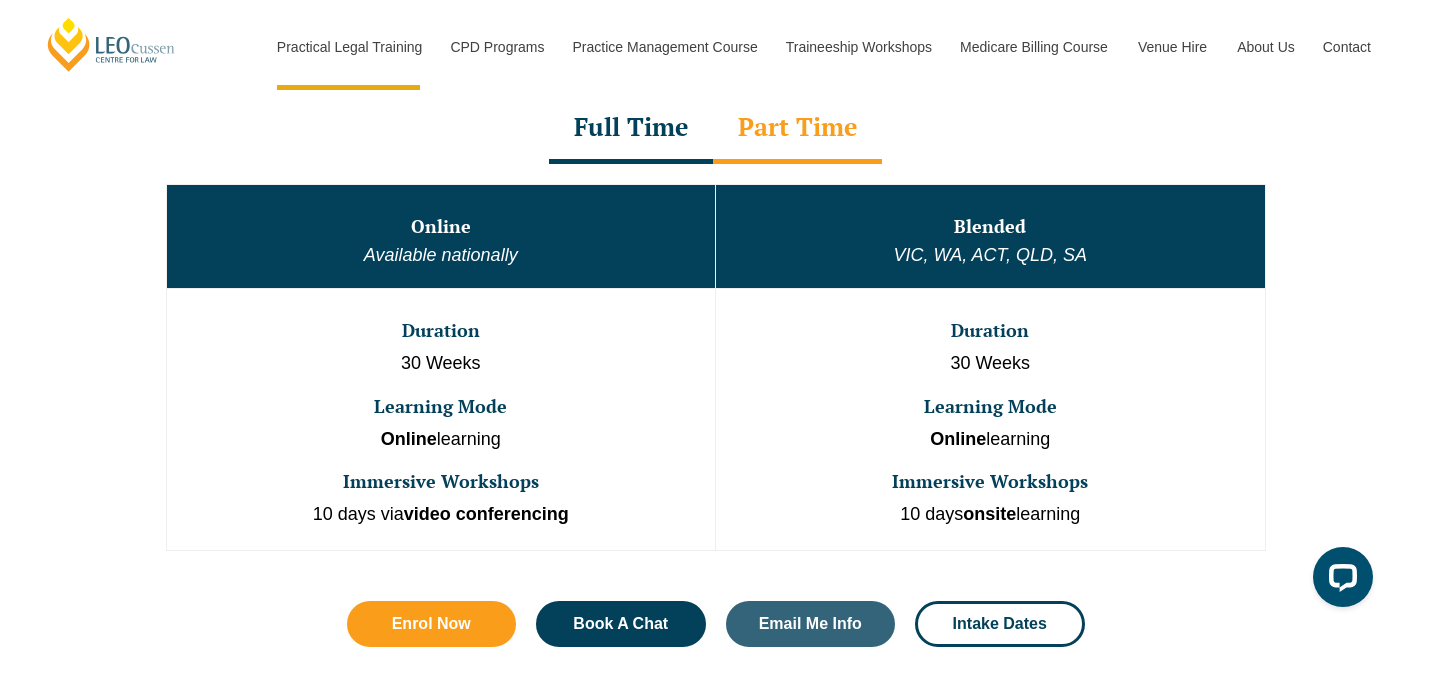 scroll, scrollTop: 1055, scrollLeft: 0, axis: vertical 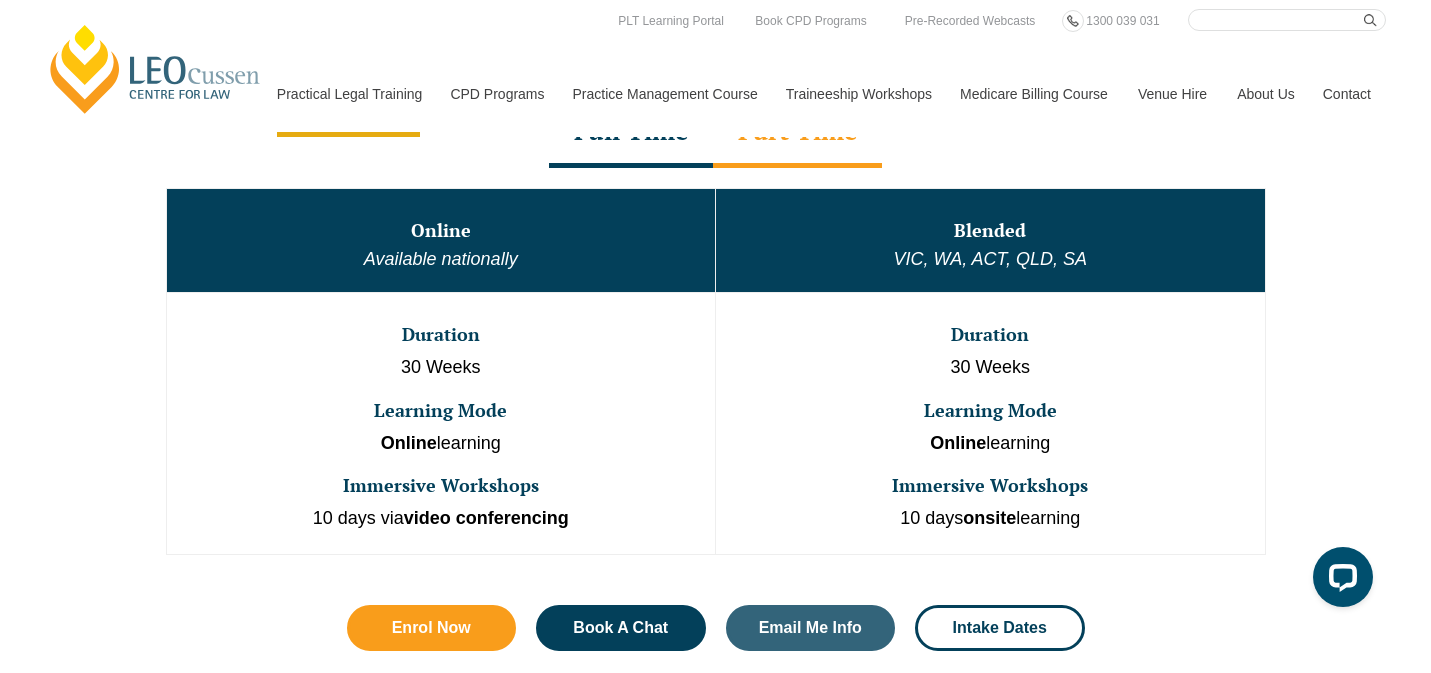click on "Full Time" at bounding box center [631, 133] 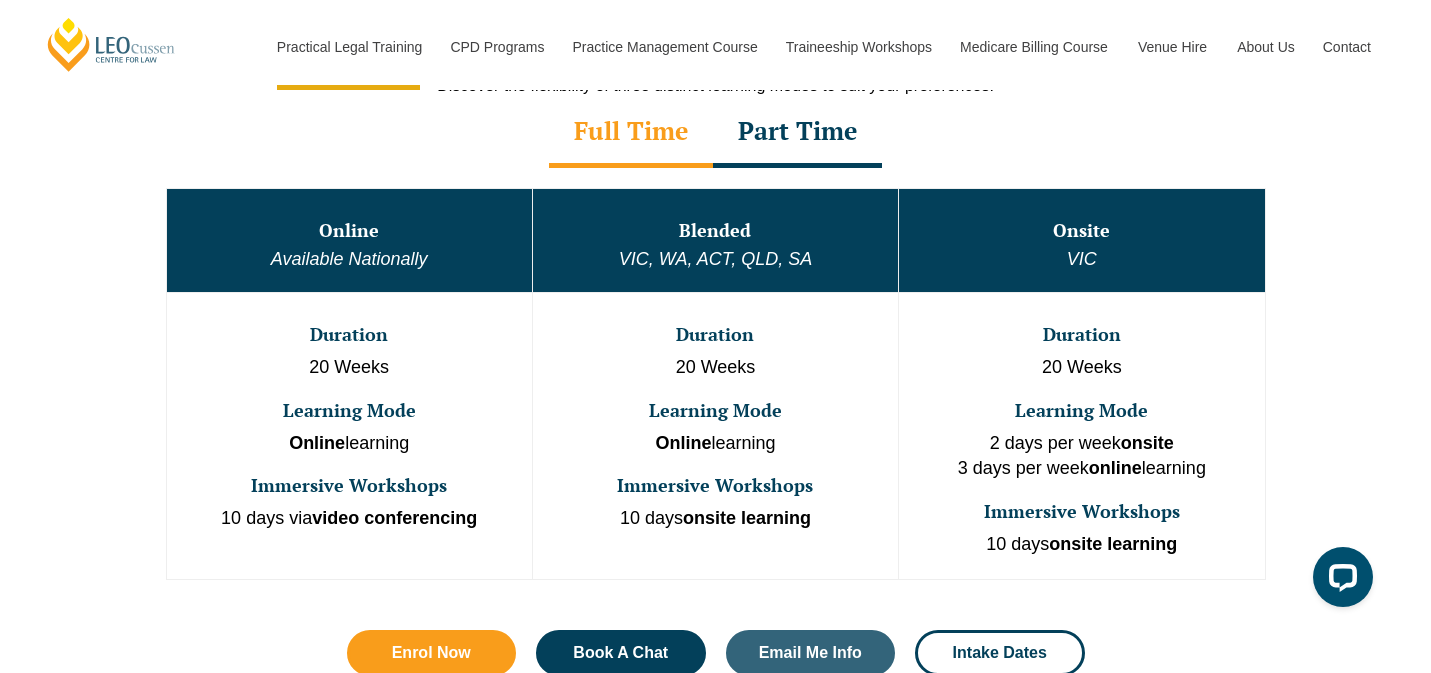 scroll, scrollTop: 1048, scrollLeft: 0, axis: vertical 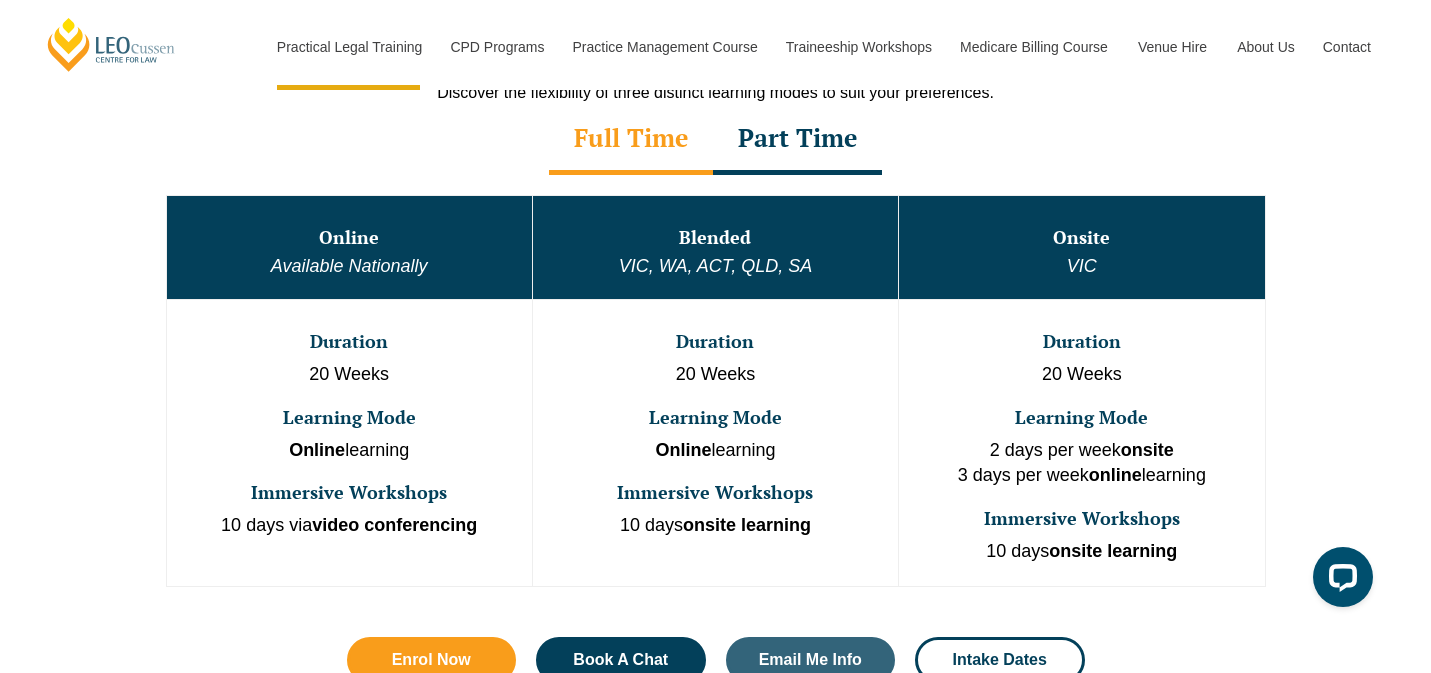 click on "Part Time" at bounding box center [797, 140] 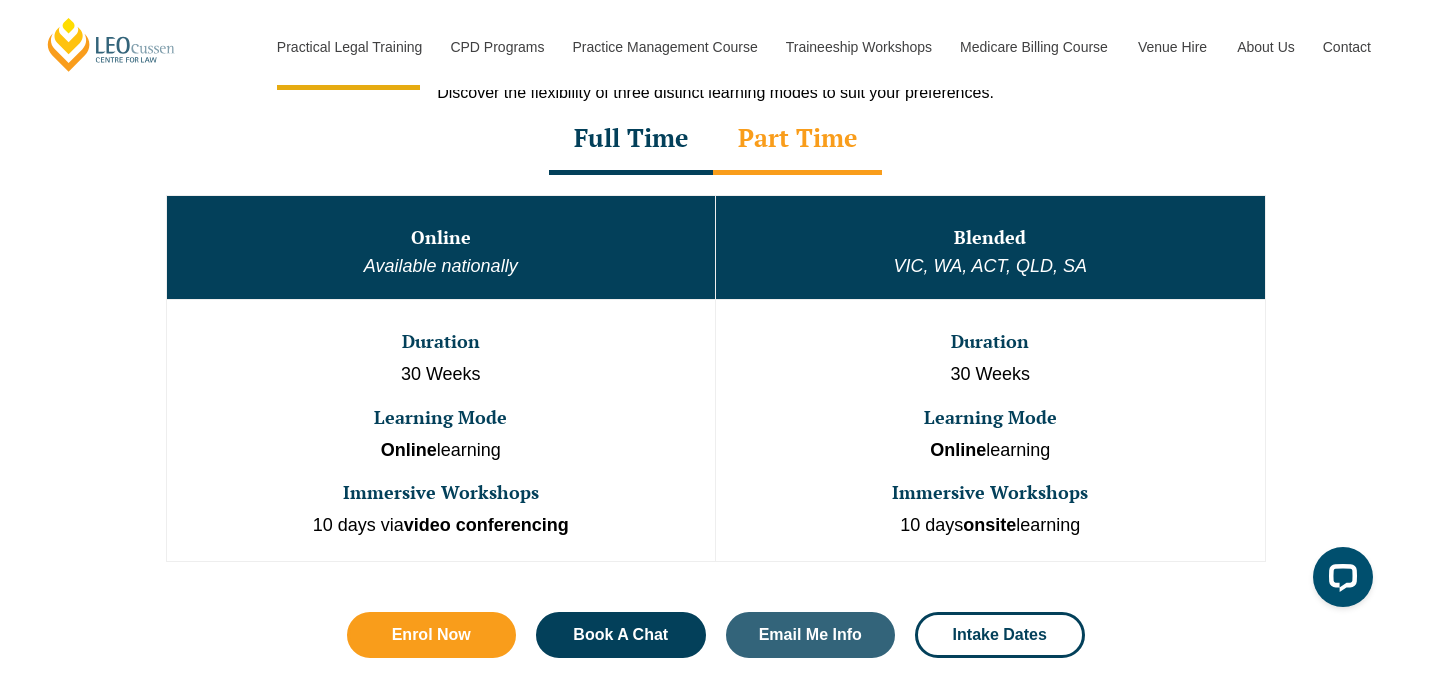 click on "Full Time" at bounding box center (631, 140) 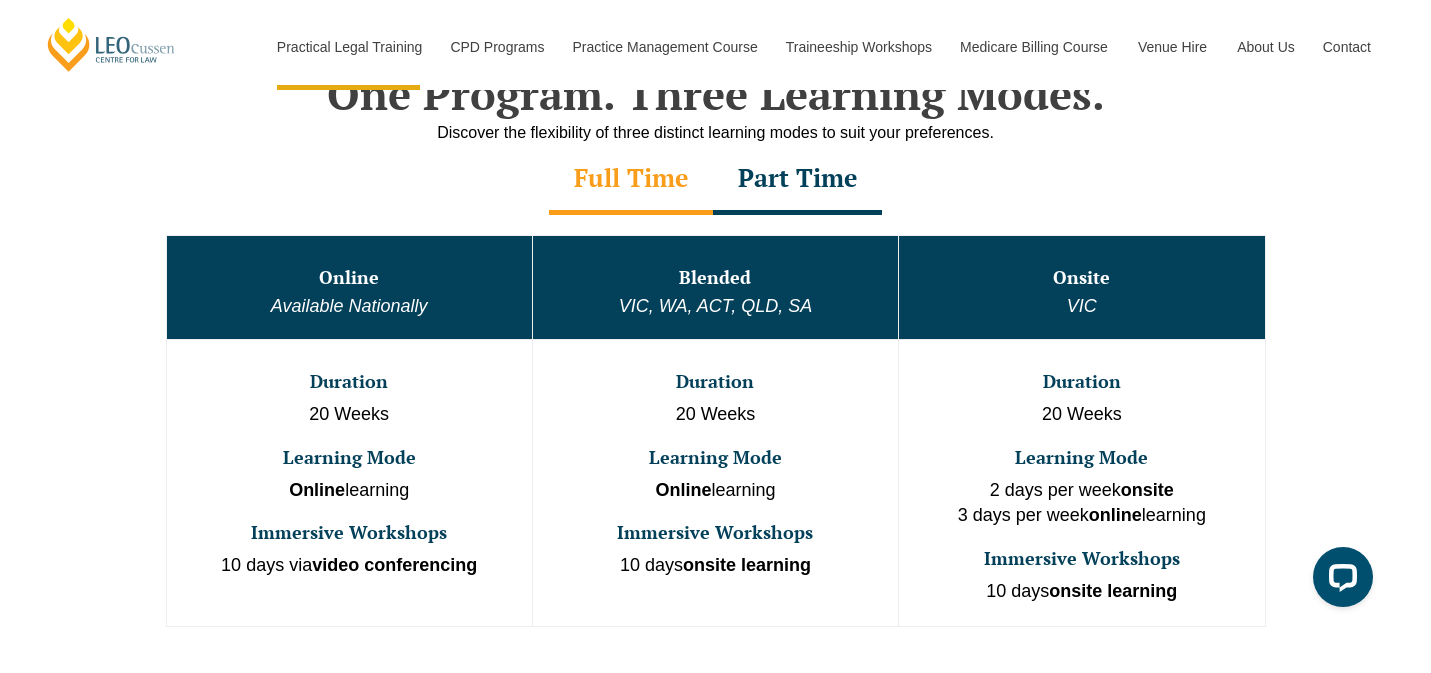 scroll, scrollTop: 1023, scrollLeft: 0, axis: vertical 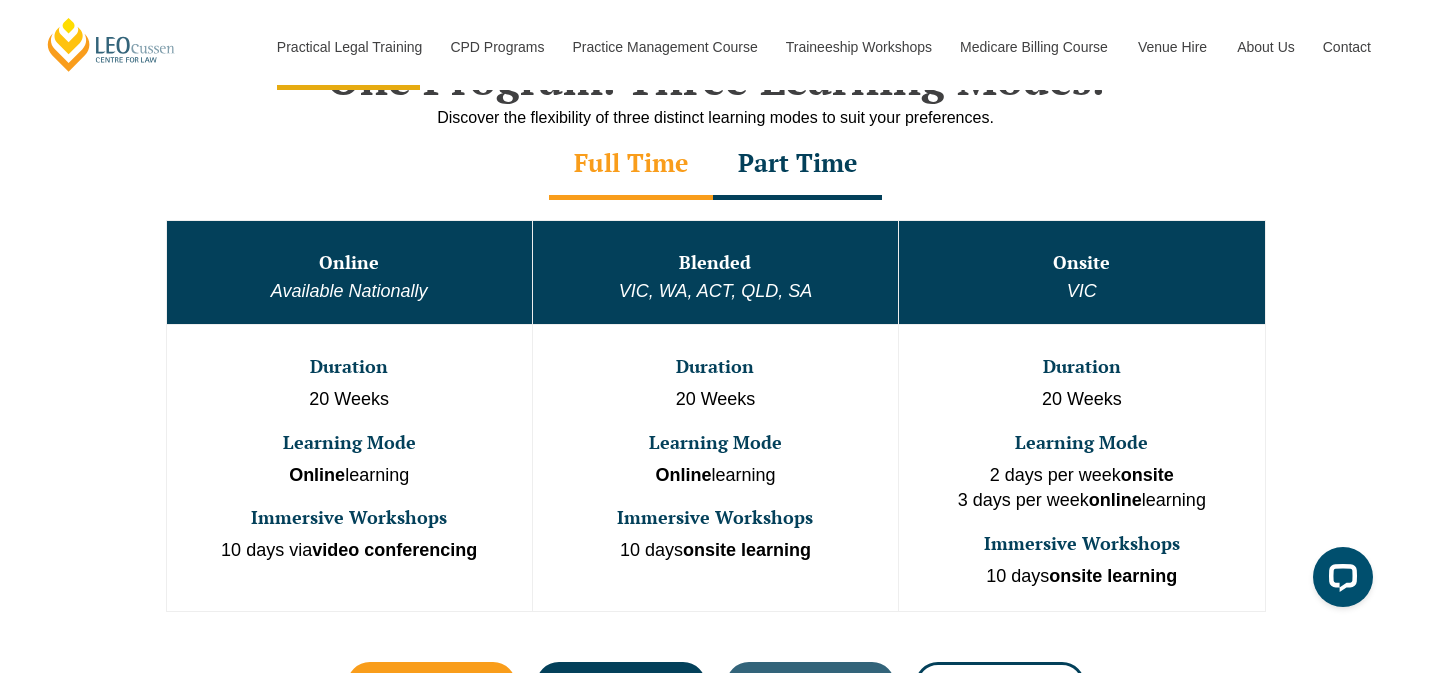 click on "Part Time" at bounding box center (797, 165) 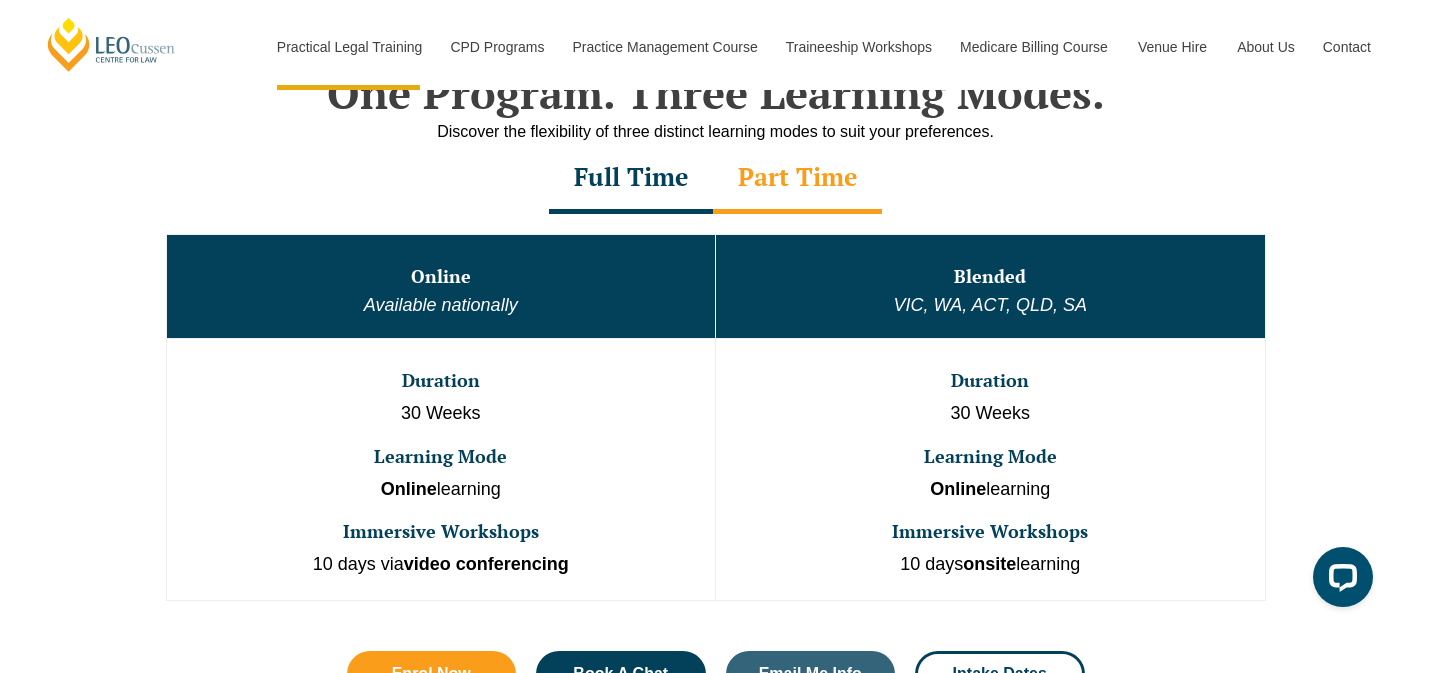 click on "Full Time" at bounding box center [631, 179] 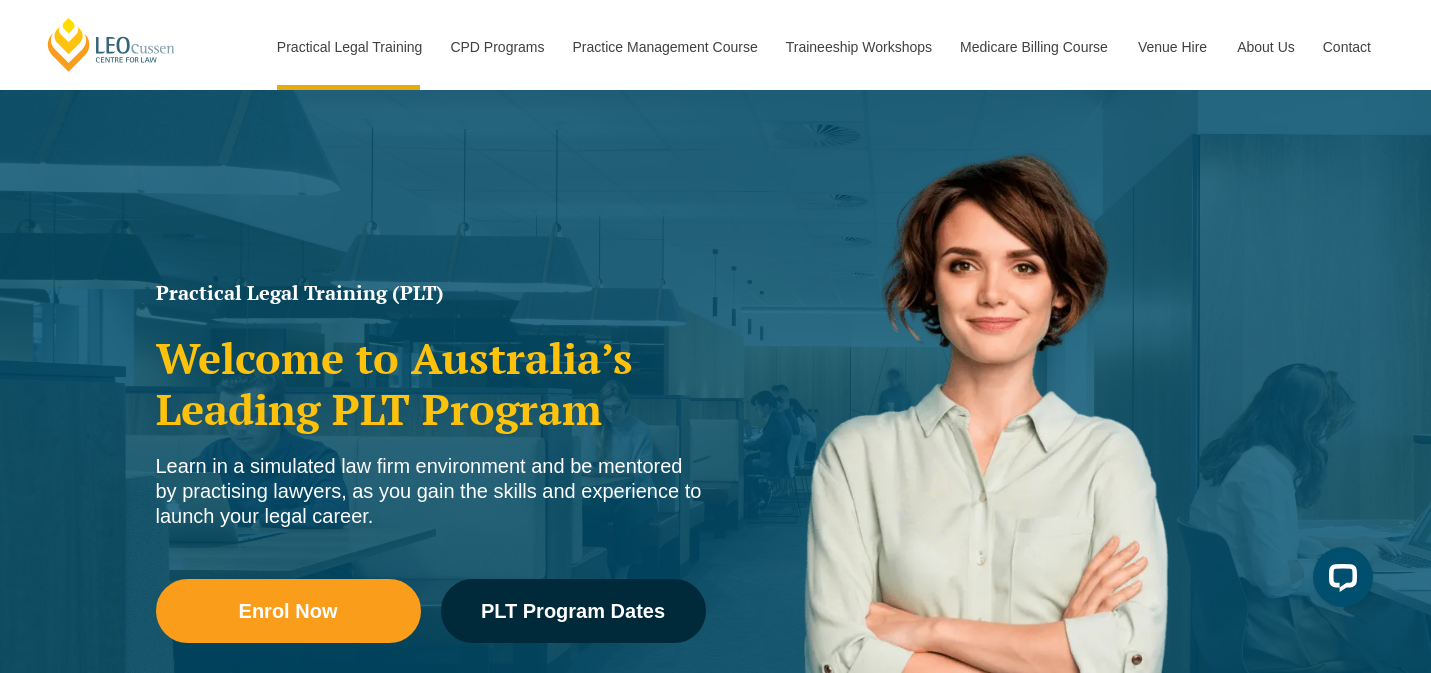 scroll, scrollTop: 106, scrollLeft: 0, axis: vertical 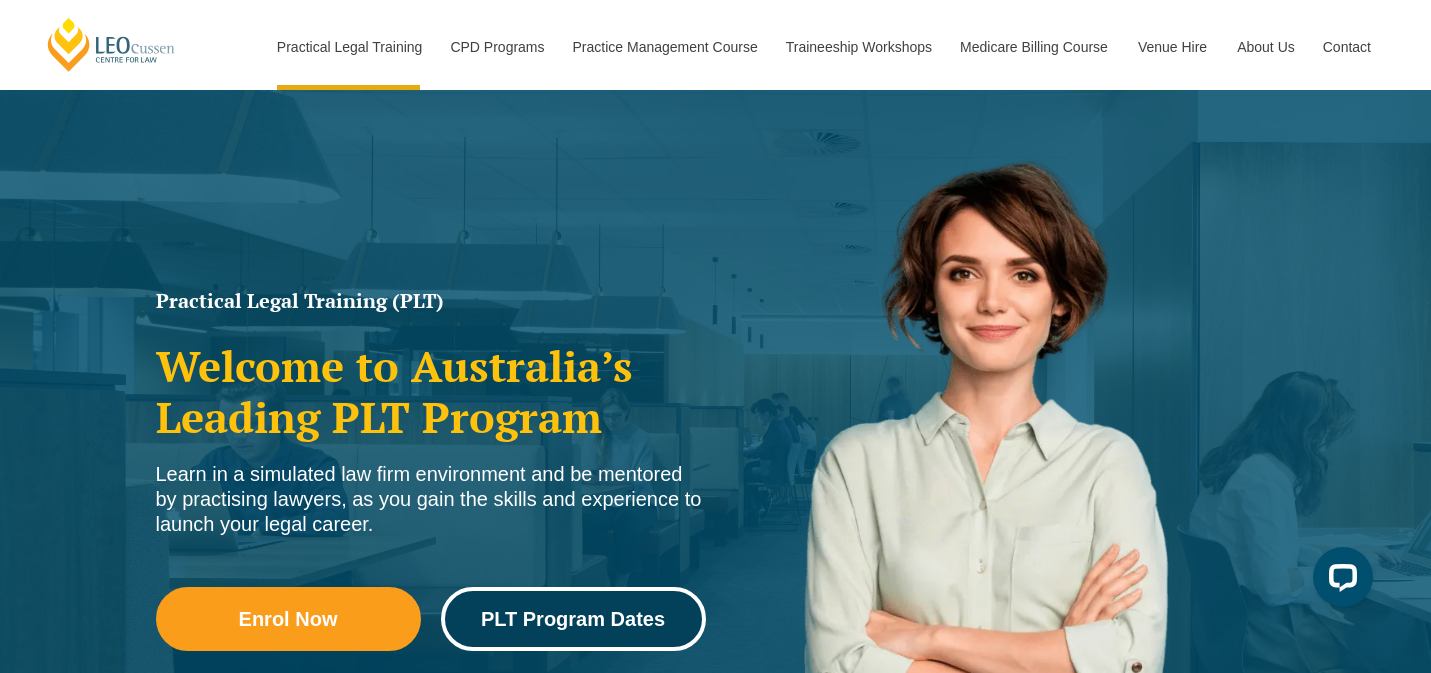 click on "PLT Program Dates" at bounding box center (573, 619) 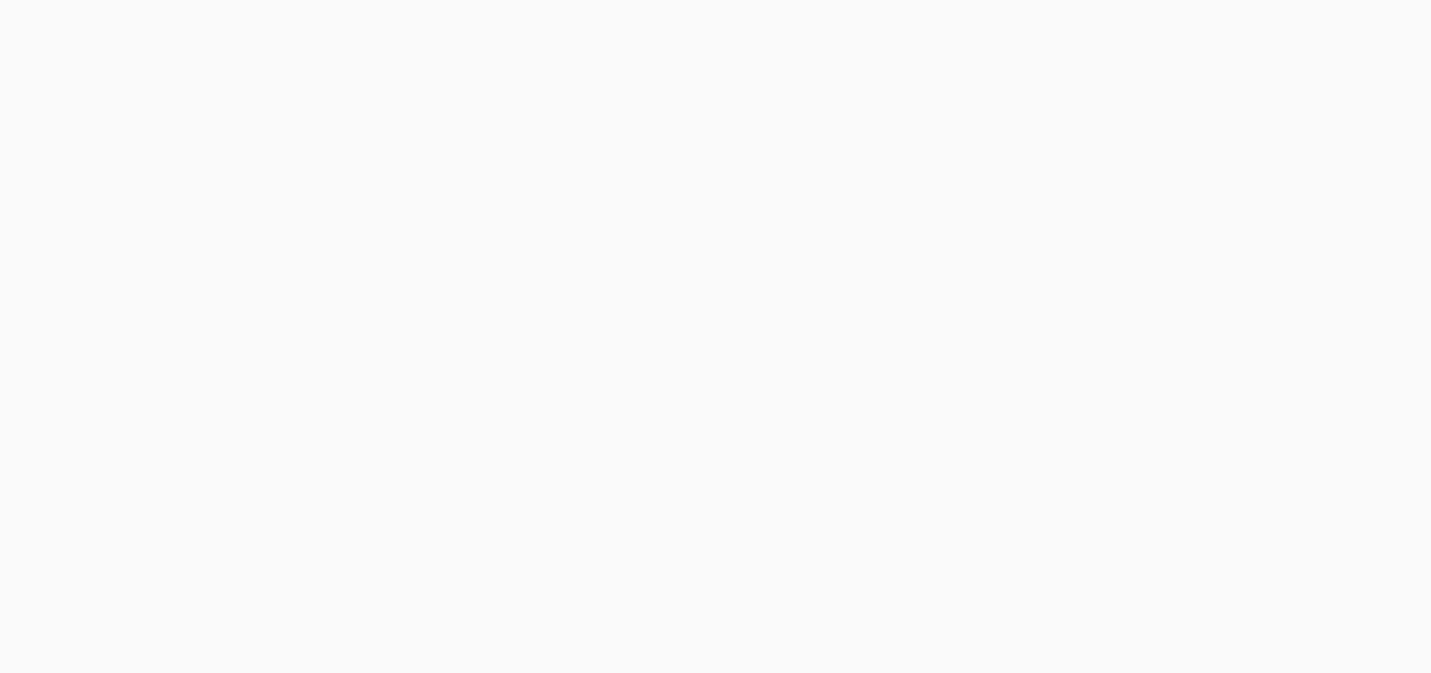scroll, scrollTop: 0, scrollLeft: 0, axis: both 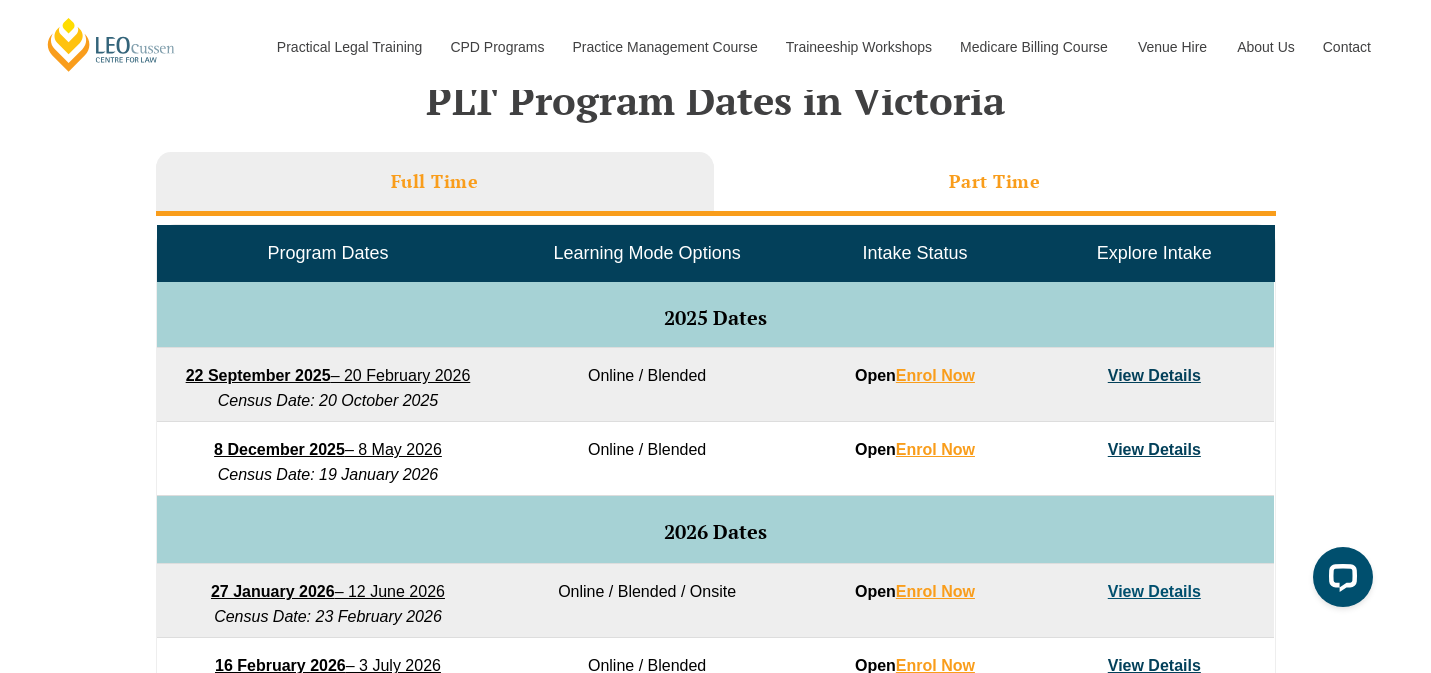 click on "Part Time" at bounding box center (995, 184) 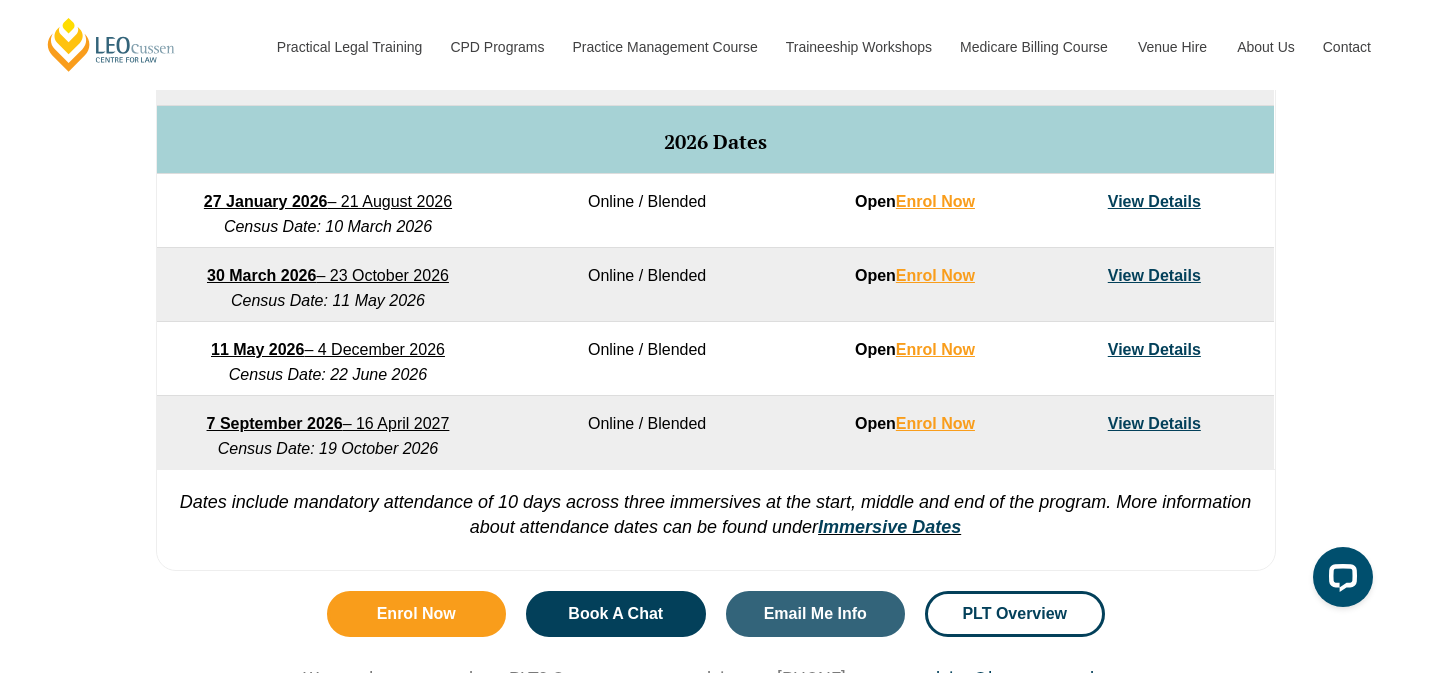 scroll, scrollTop: 1180, scrollLeft: 0, axis: vertical 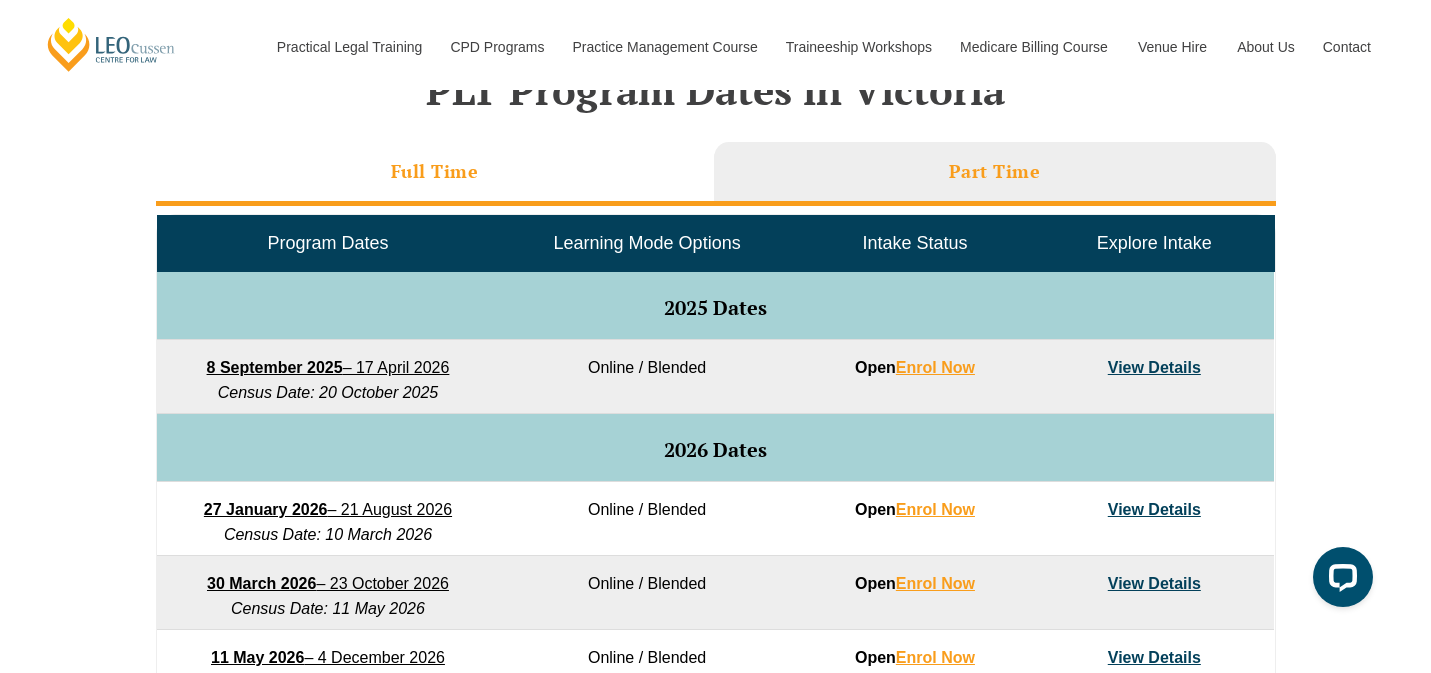 click on "Full Time" at bounding box center [435, 174] 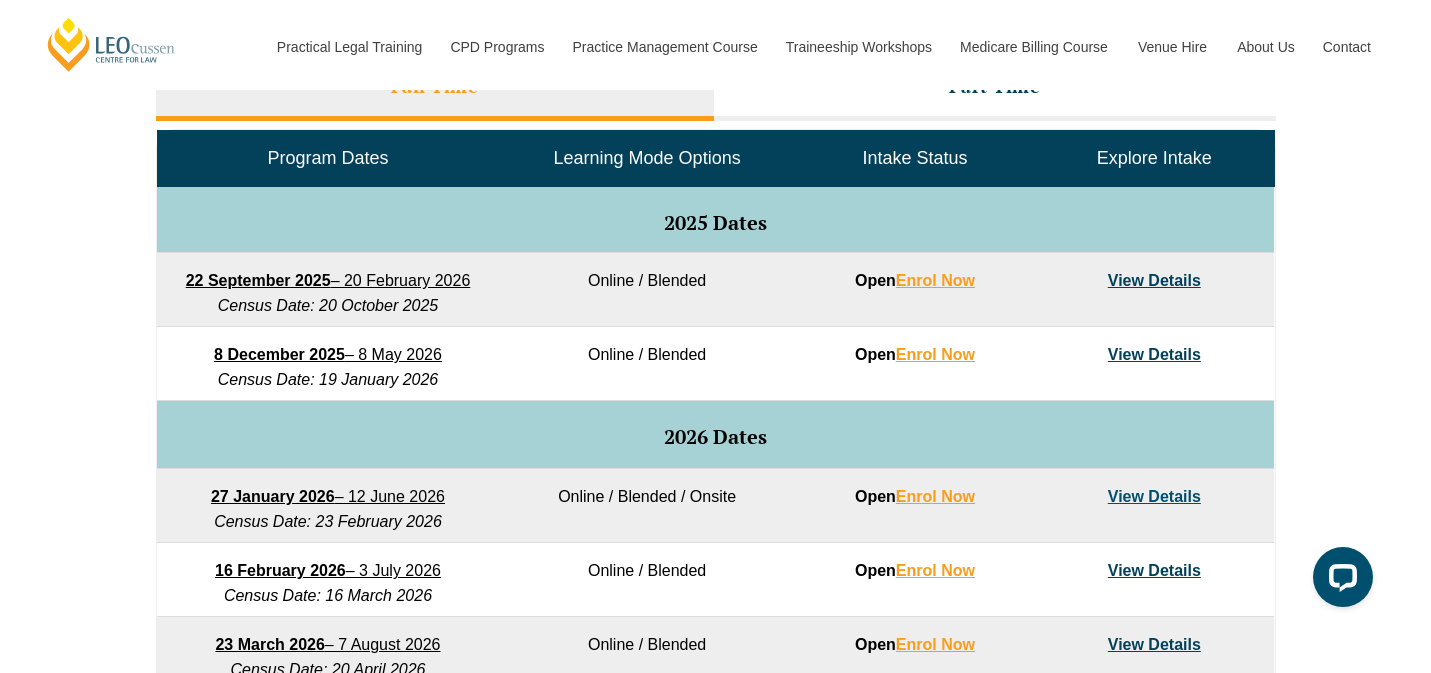scroll, scrollTop: 937, scrollLeft: 0, axis: vertical 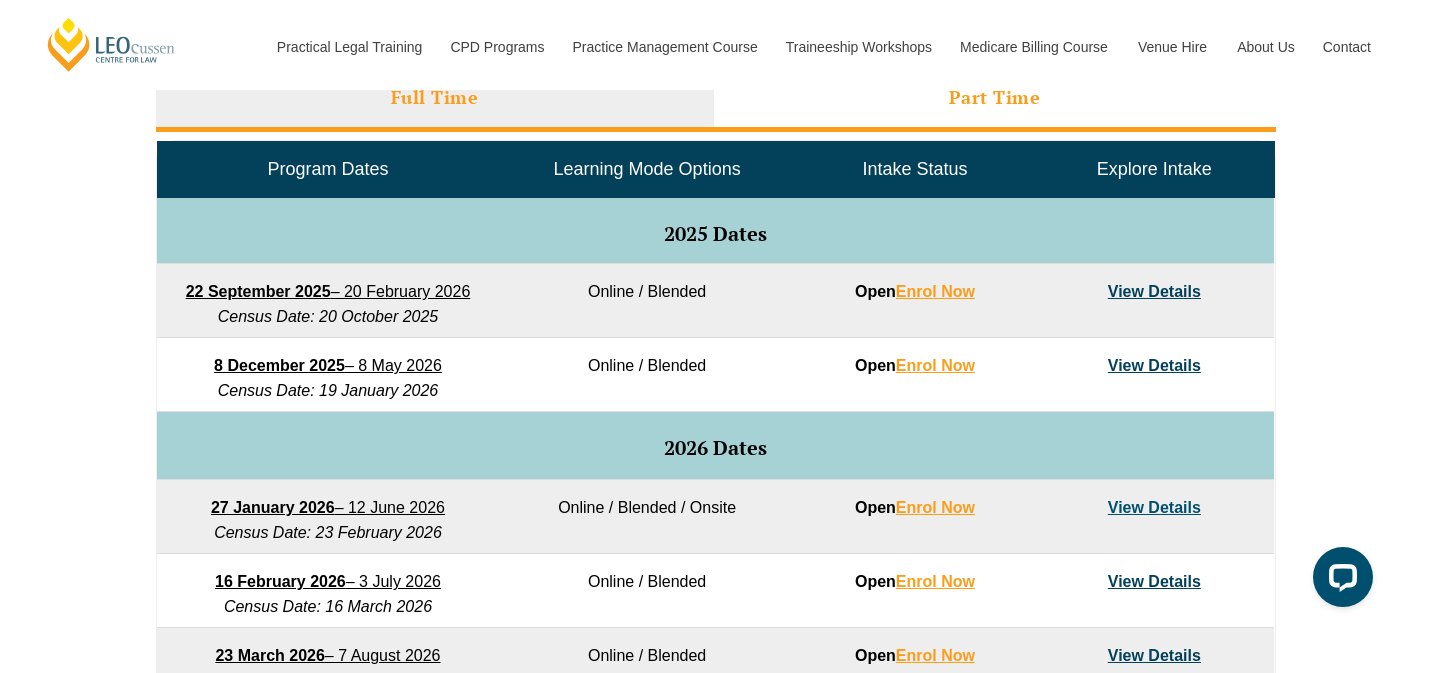 click on "Part Time" at bounding box center (995, 100) 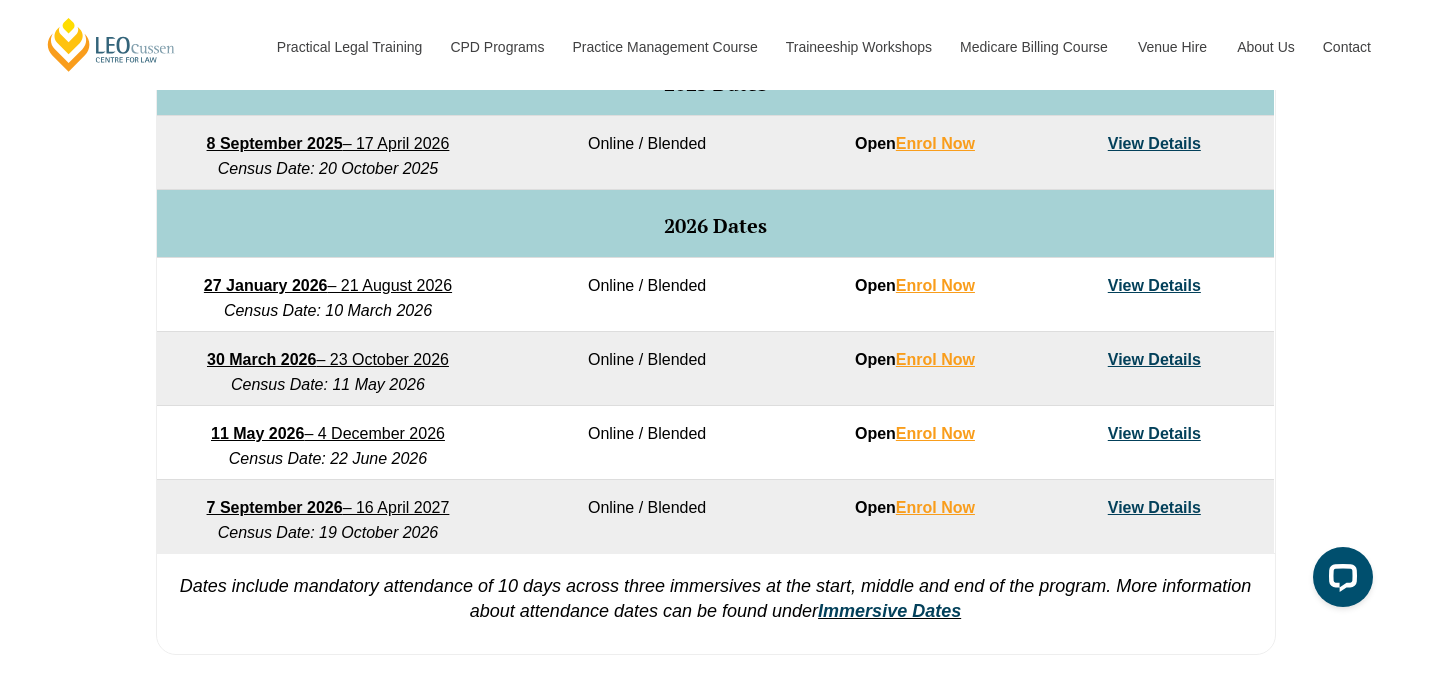 scroll, scrollTop: 1088, scrollLeft: 0, axis: vertical 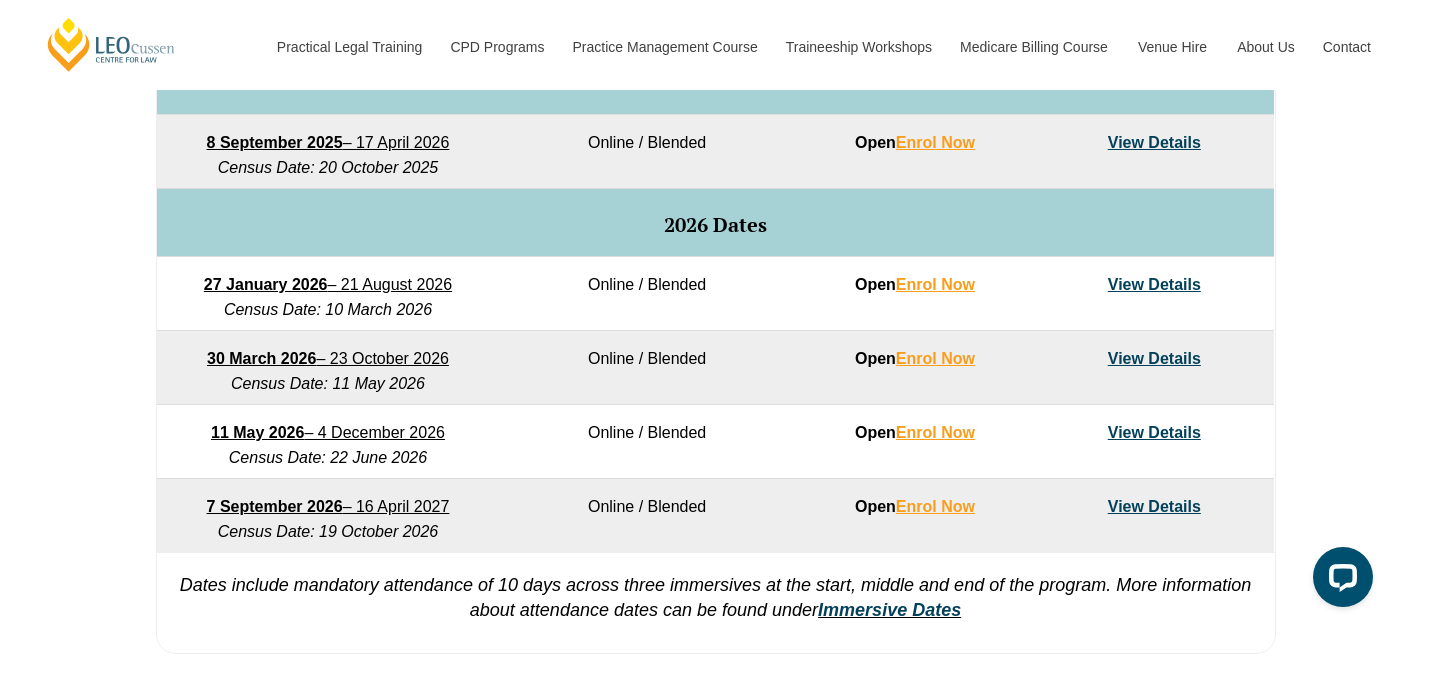 click on "View Details" at bounding box center [1154, 432] 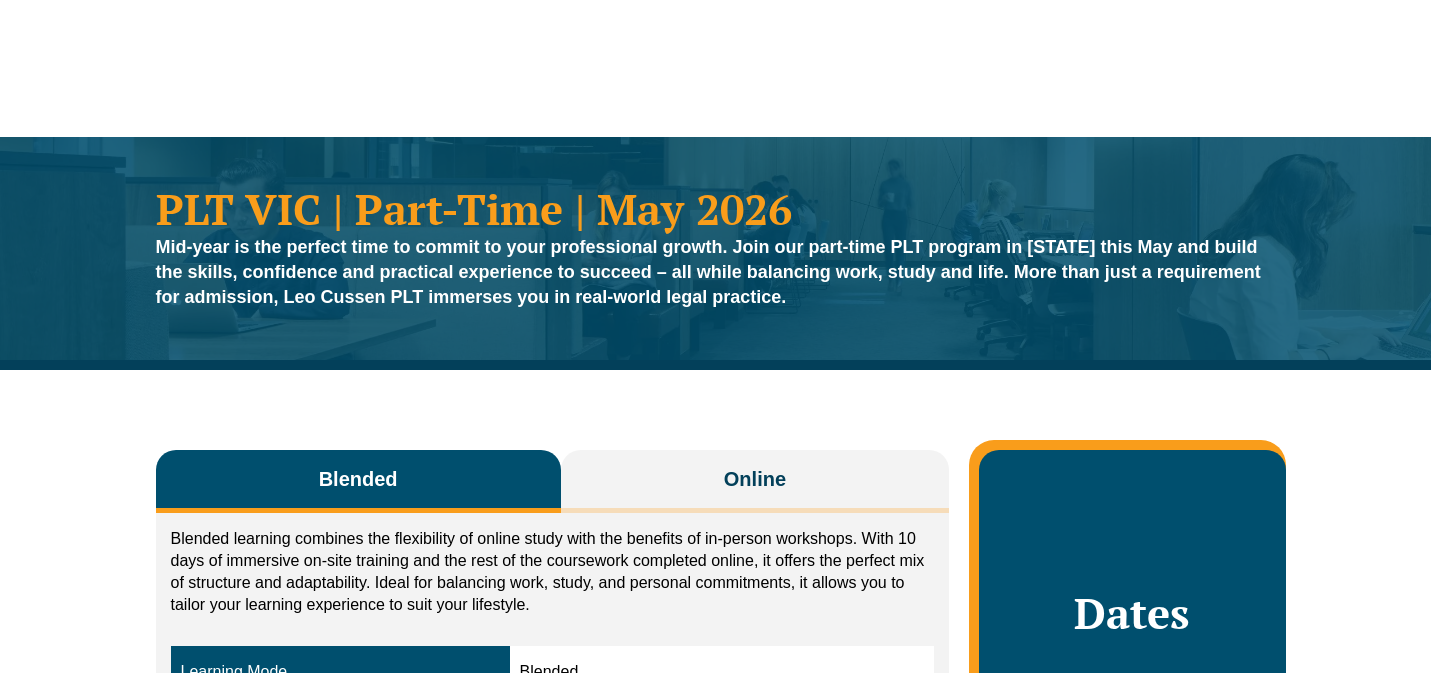 scroll, scrollTop: 0, scrollLeft: 0, axis: both 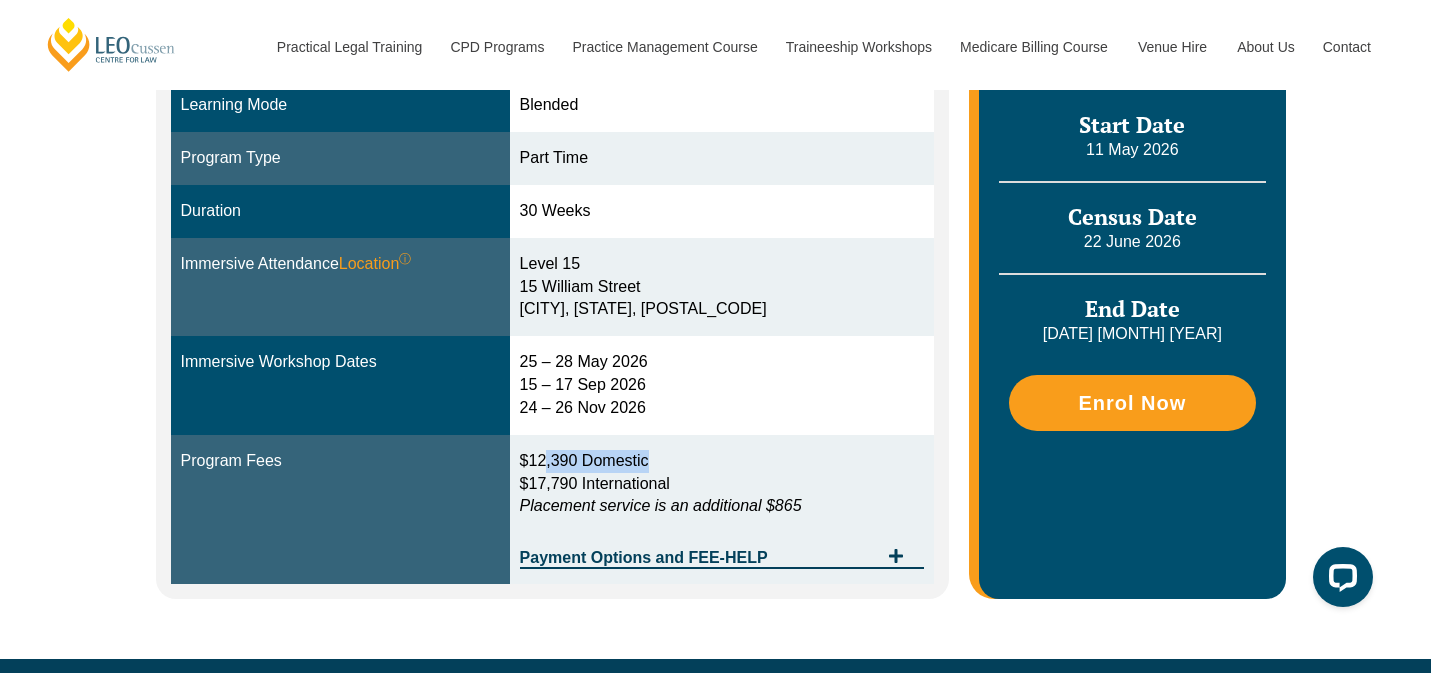 drag, startPoint x: 668, startPoint y: 455, endPoint x: 552, endPoint y: 467, distance: 116.61904 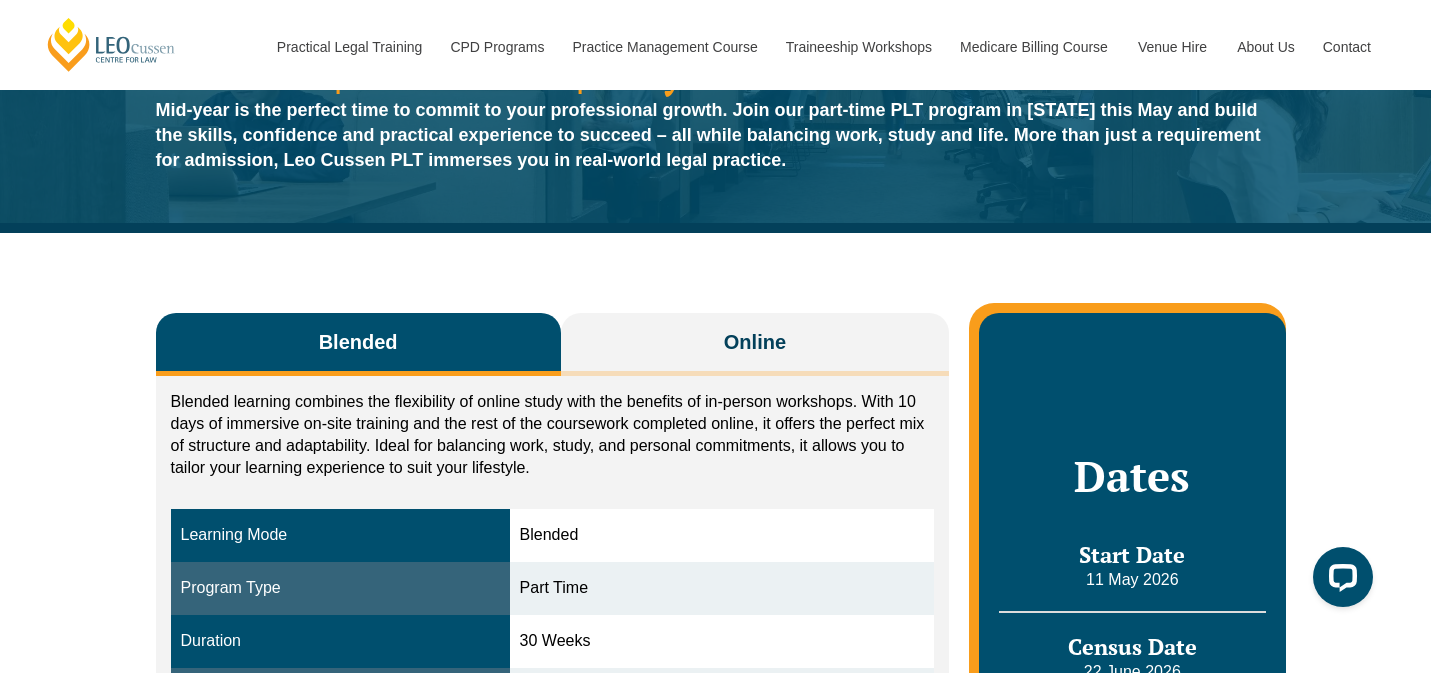scroll, scrollTop: 124, scrollLeft: 0, axis: vertical 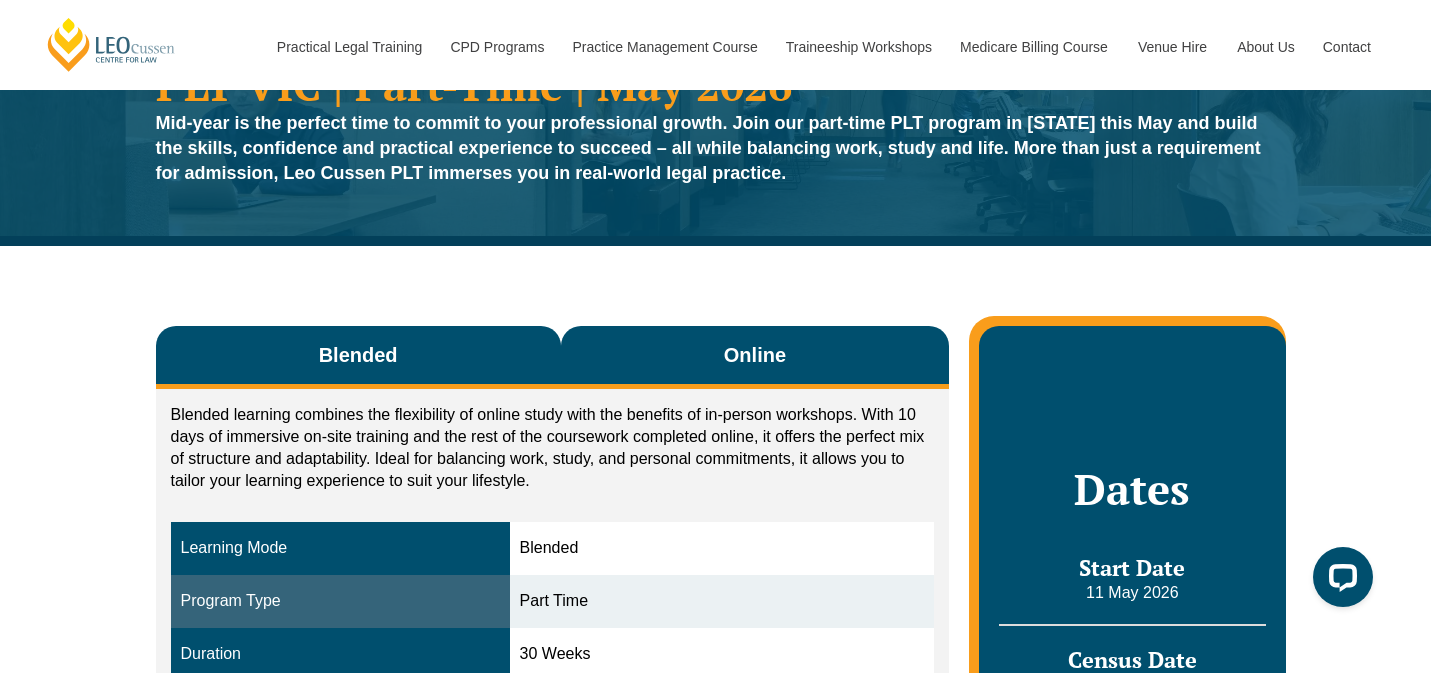 click on "Online" at bounding box center (755, 357) 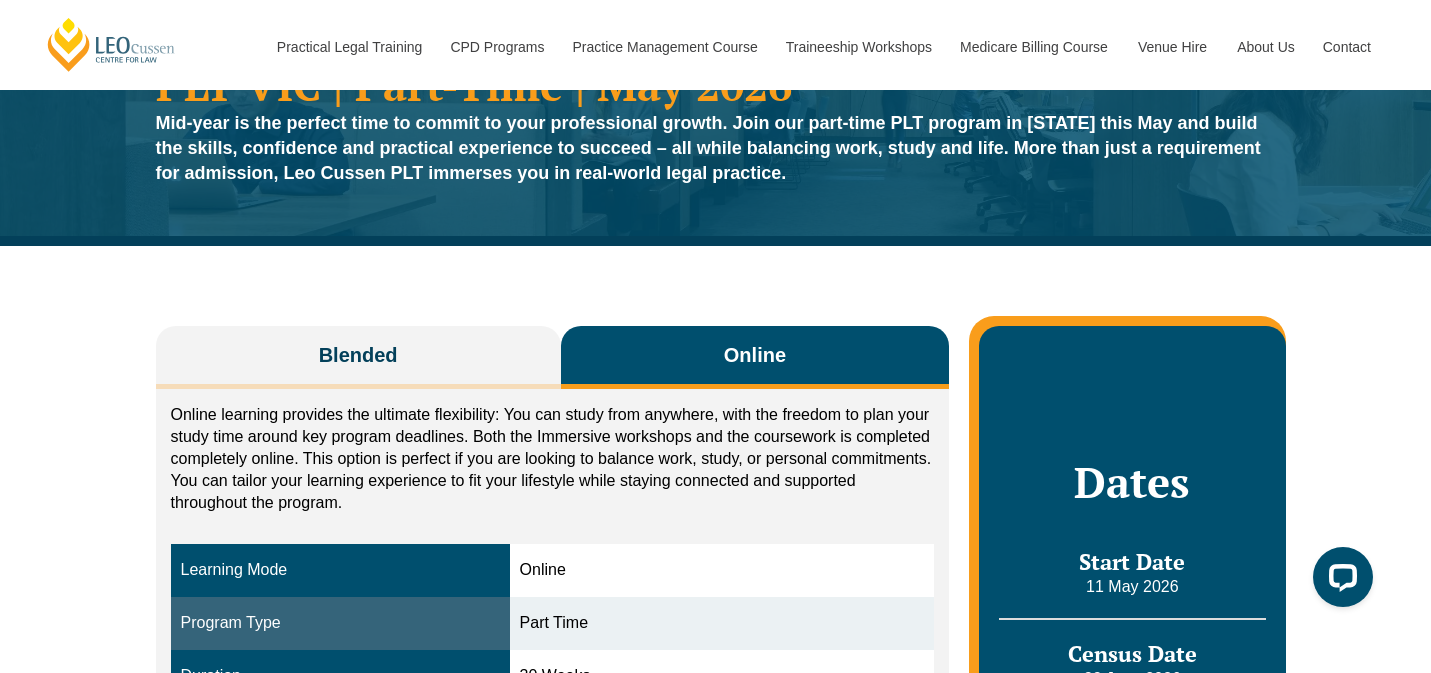 scroll, scrollTop: 155, scrollLeft: 0, axis: vertical 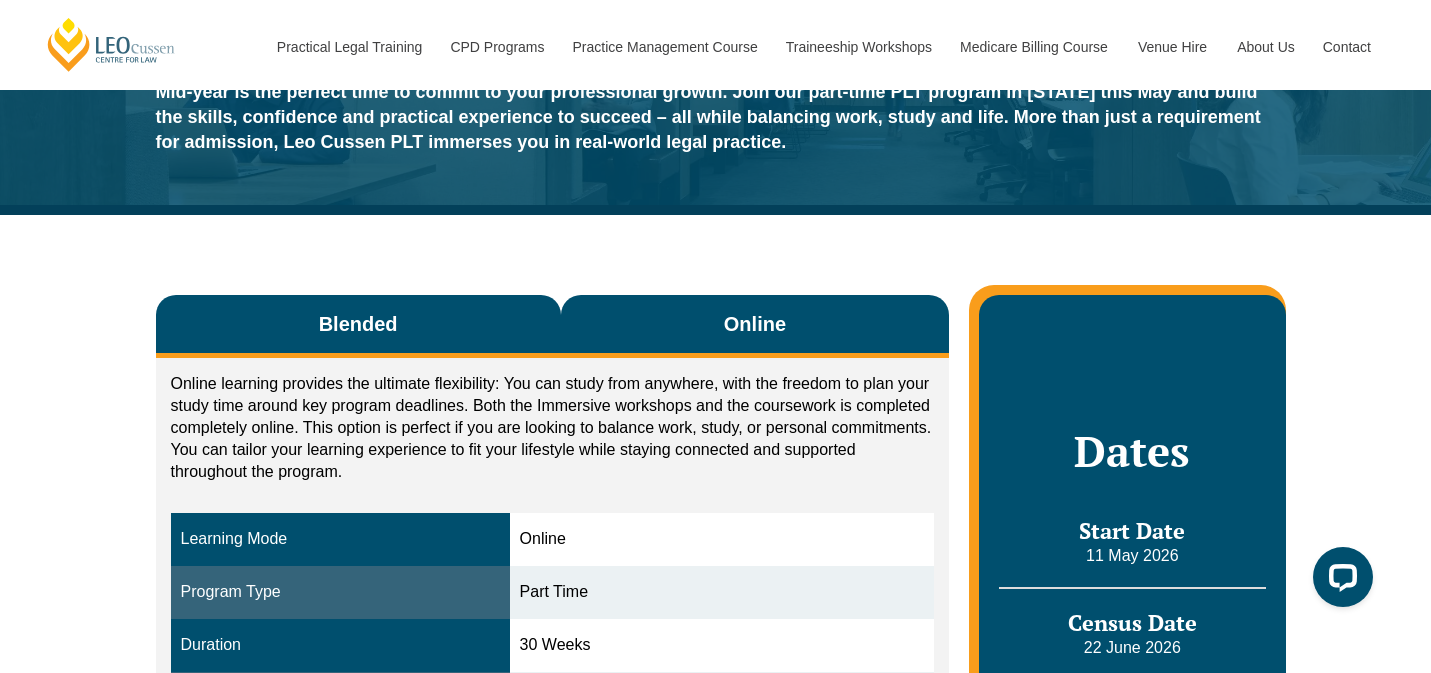 click on "Blended" at bounding box center [358, 326] 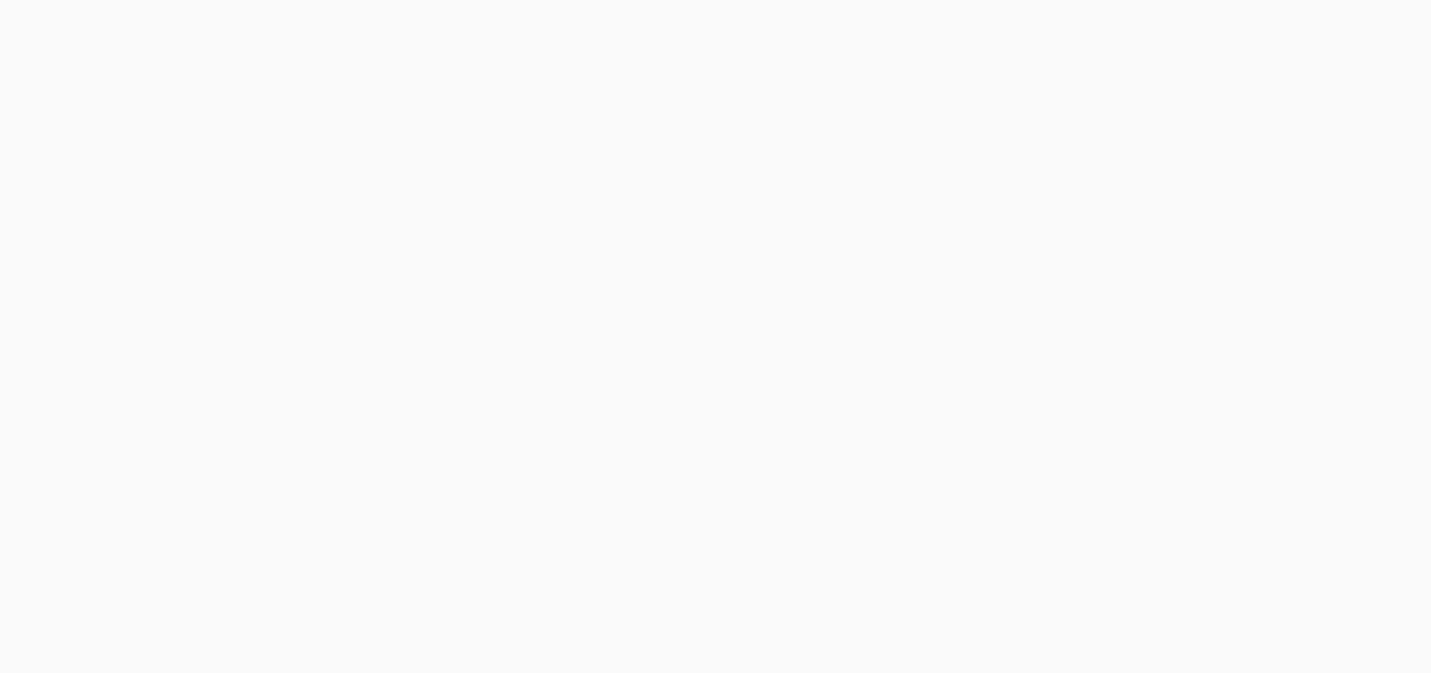 scroll, scrollTop: 1088, scrollLeft: 0, axis: vertical 